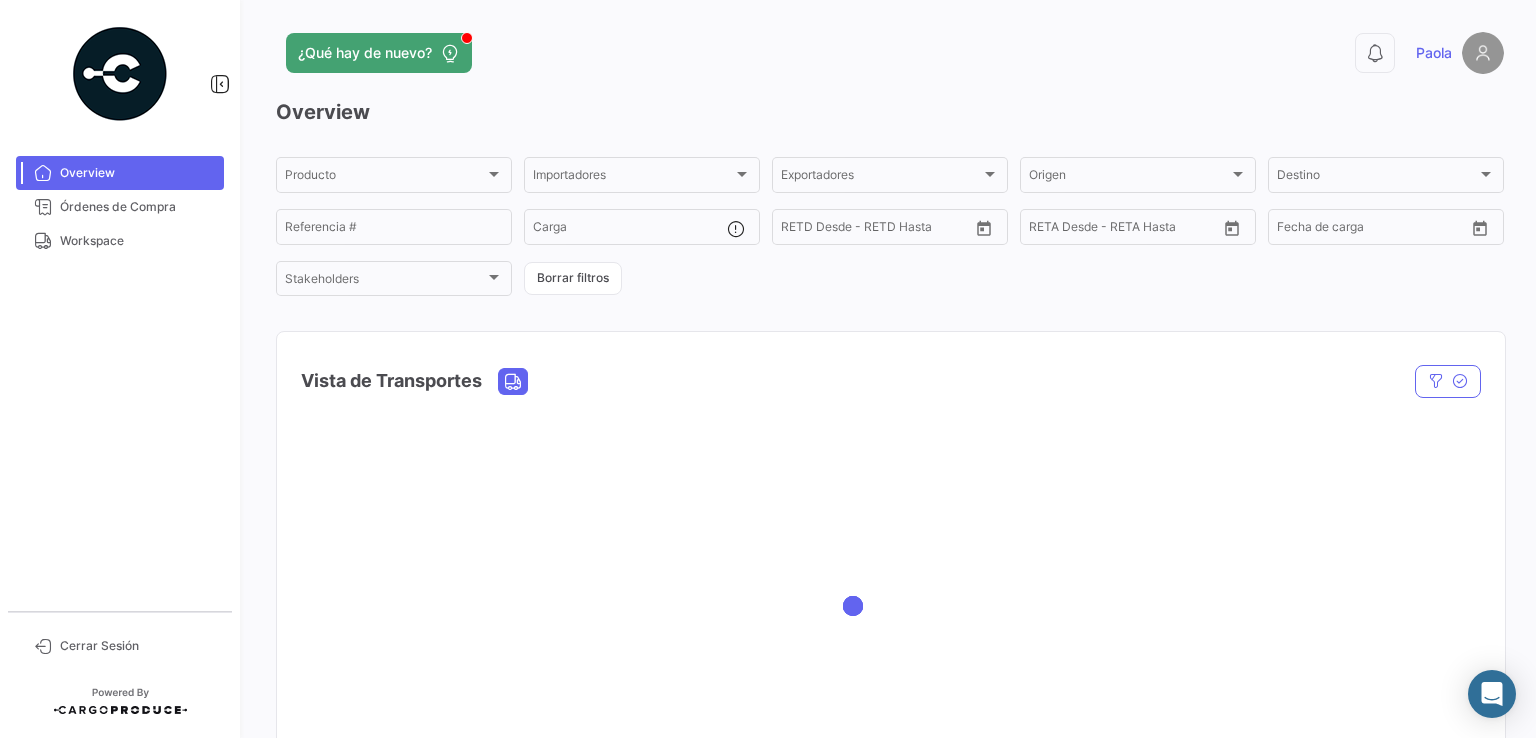 scroll, scrollTop: 0, scrollLeft: 0, axis: both 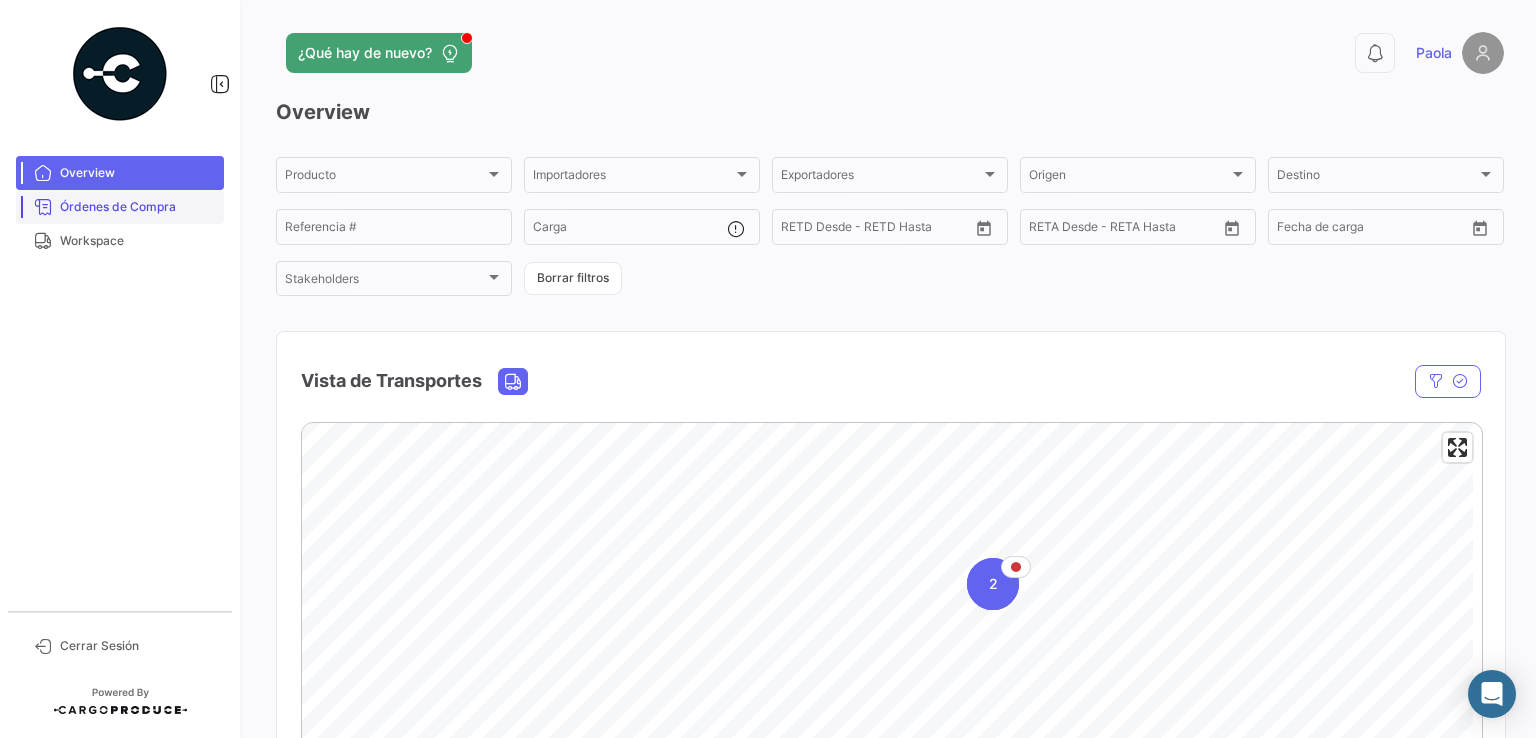 click on "Órdenes de Compra" at bounding box center [138, 207] 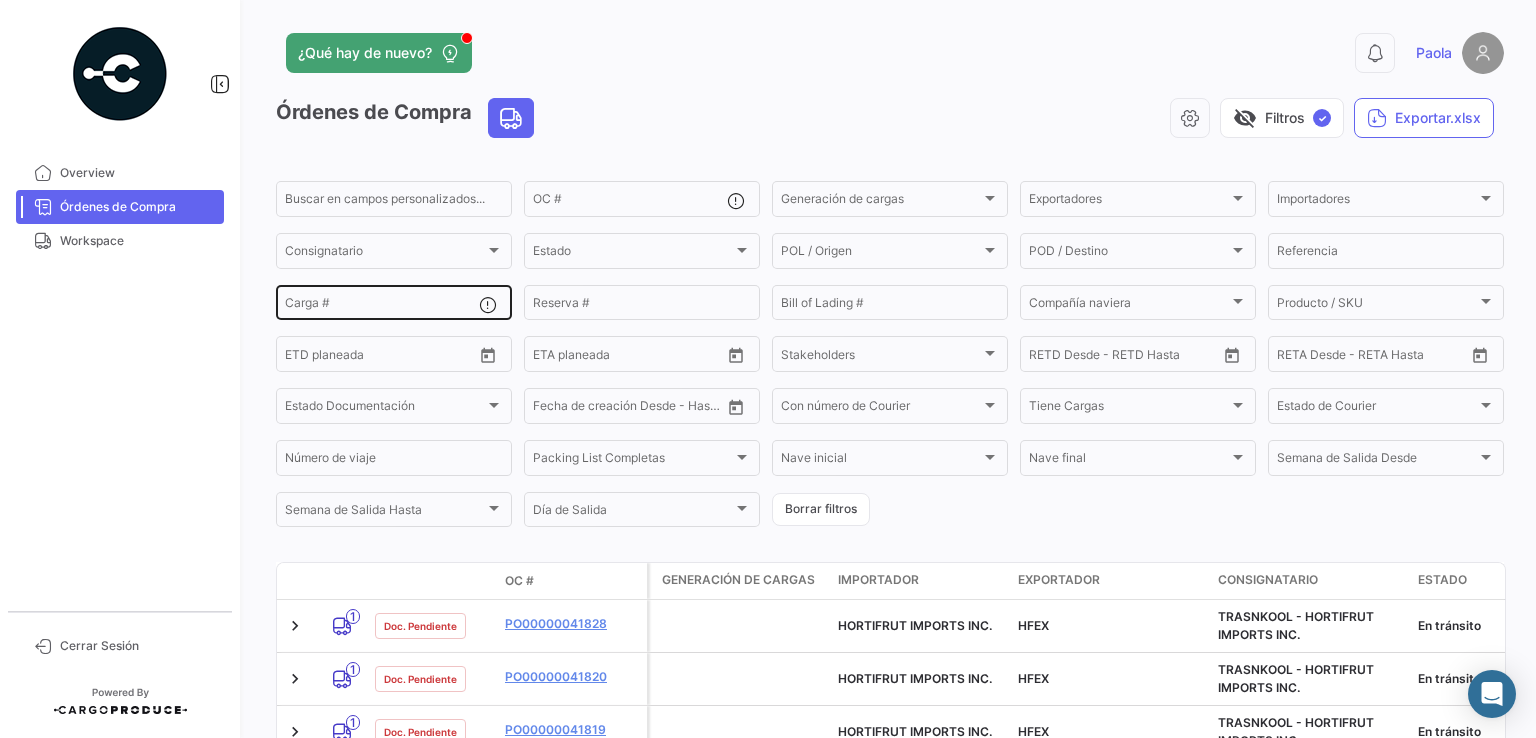 click on "Carga #" at bounding box center [382, 306] 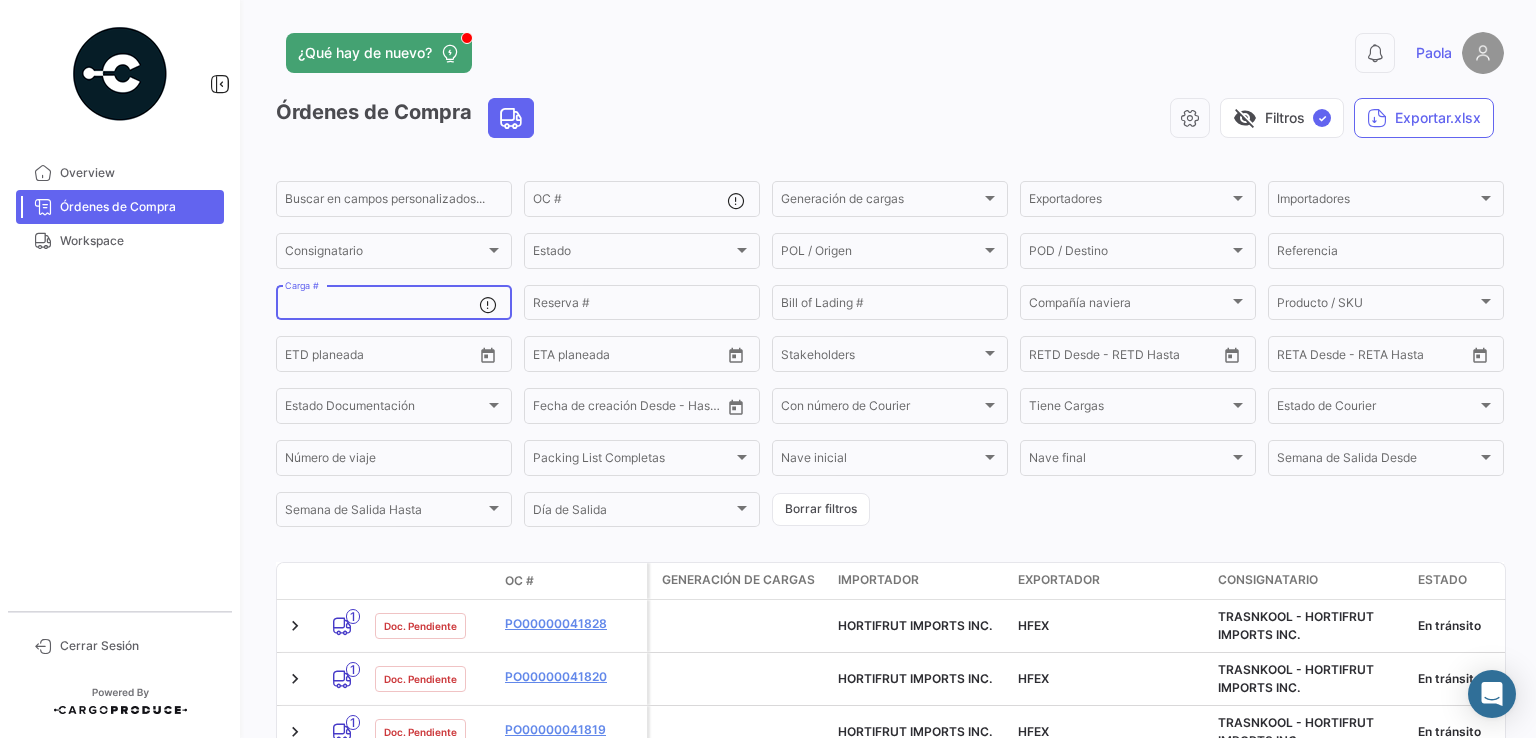 paste on "[ID]" 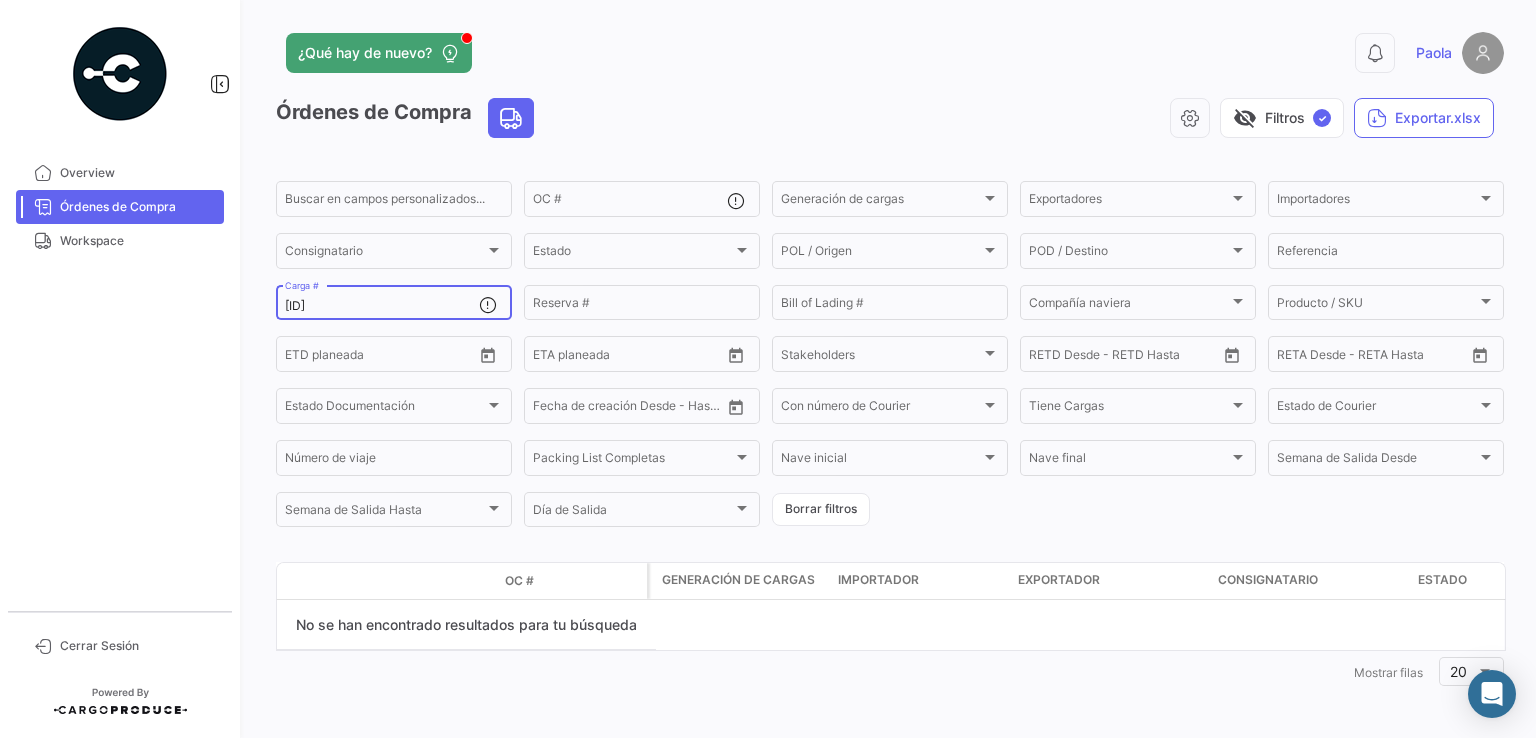 drag, startPoint x: 411, startPoint y: 304, endPoint x: 232, endPoint y: 309, distance: 179.06982 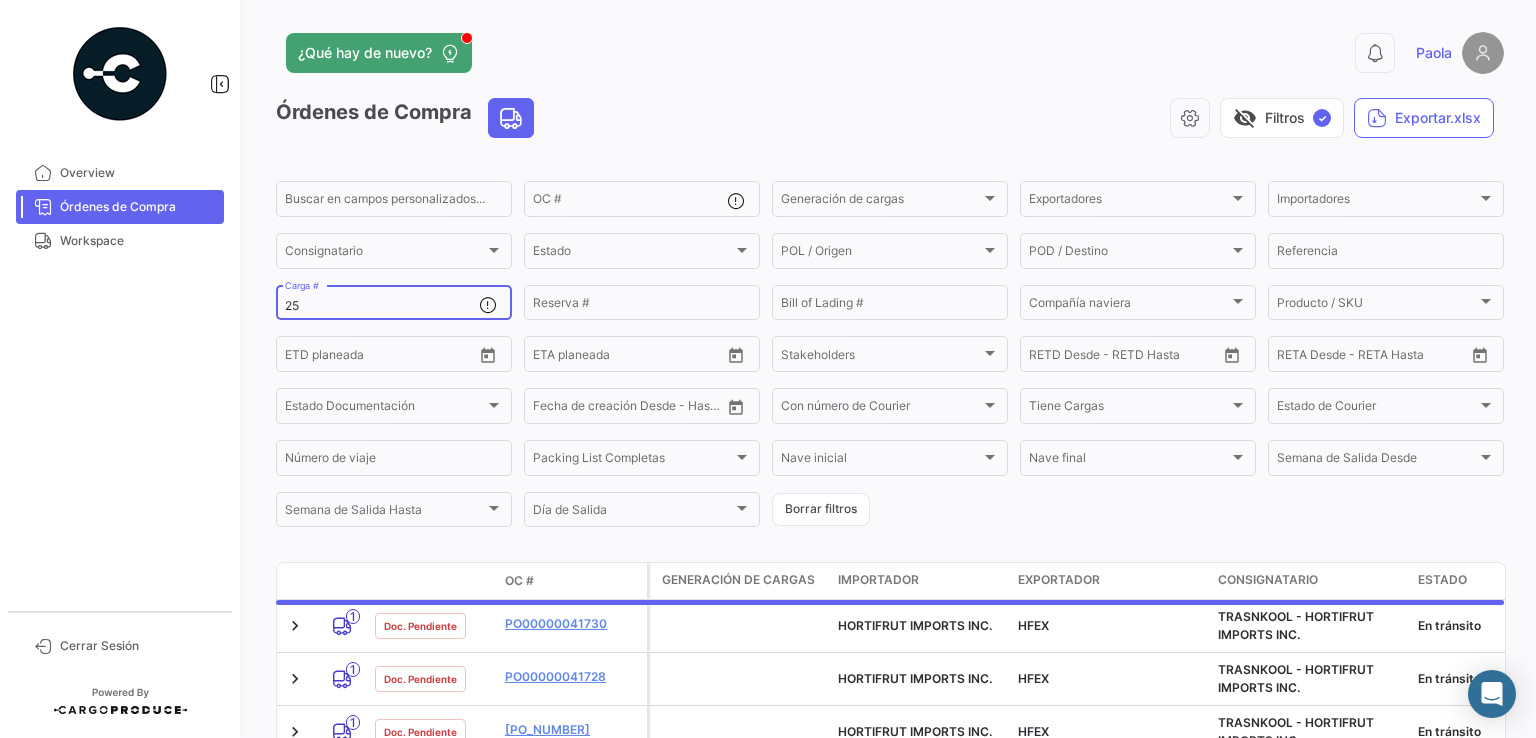 type on "2" 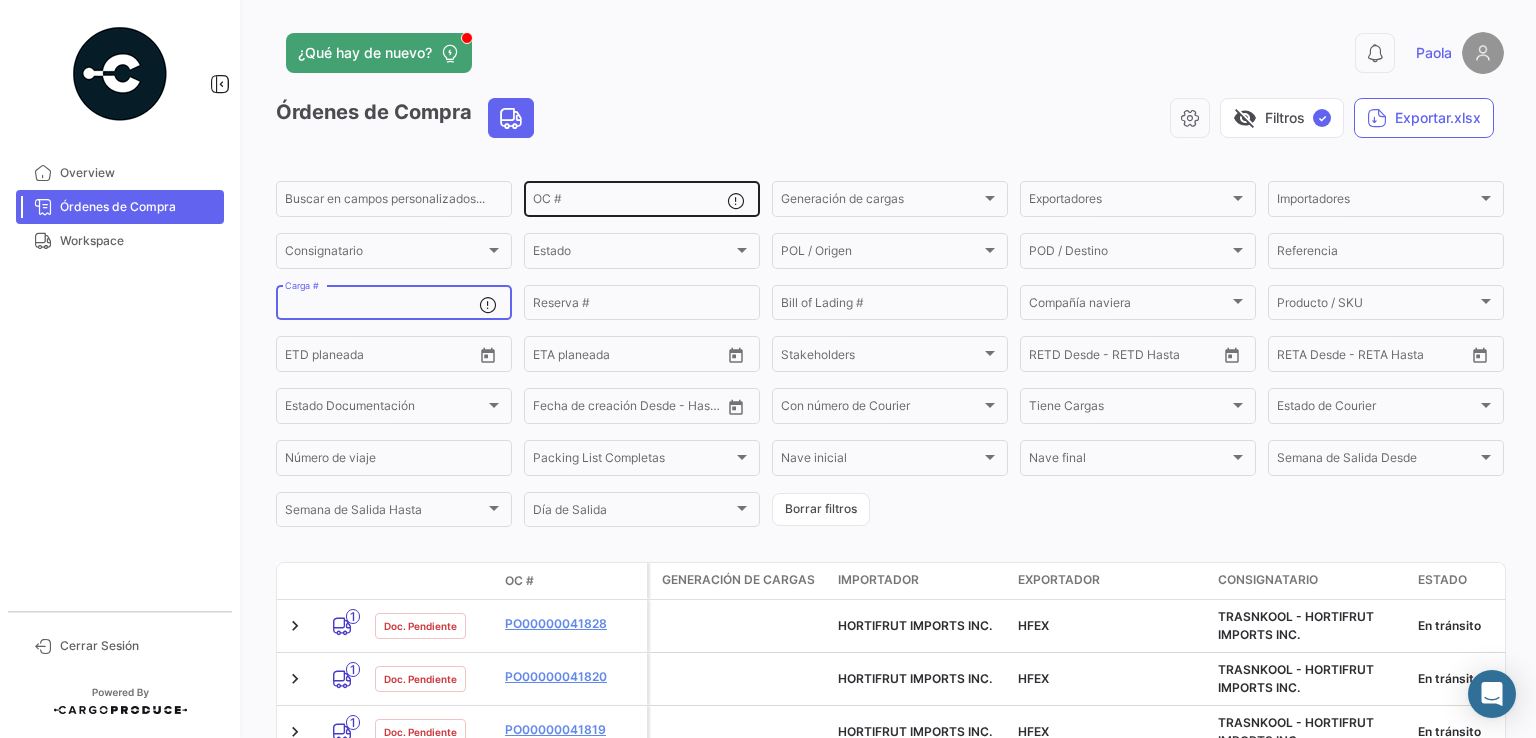 type 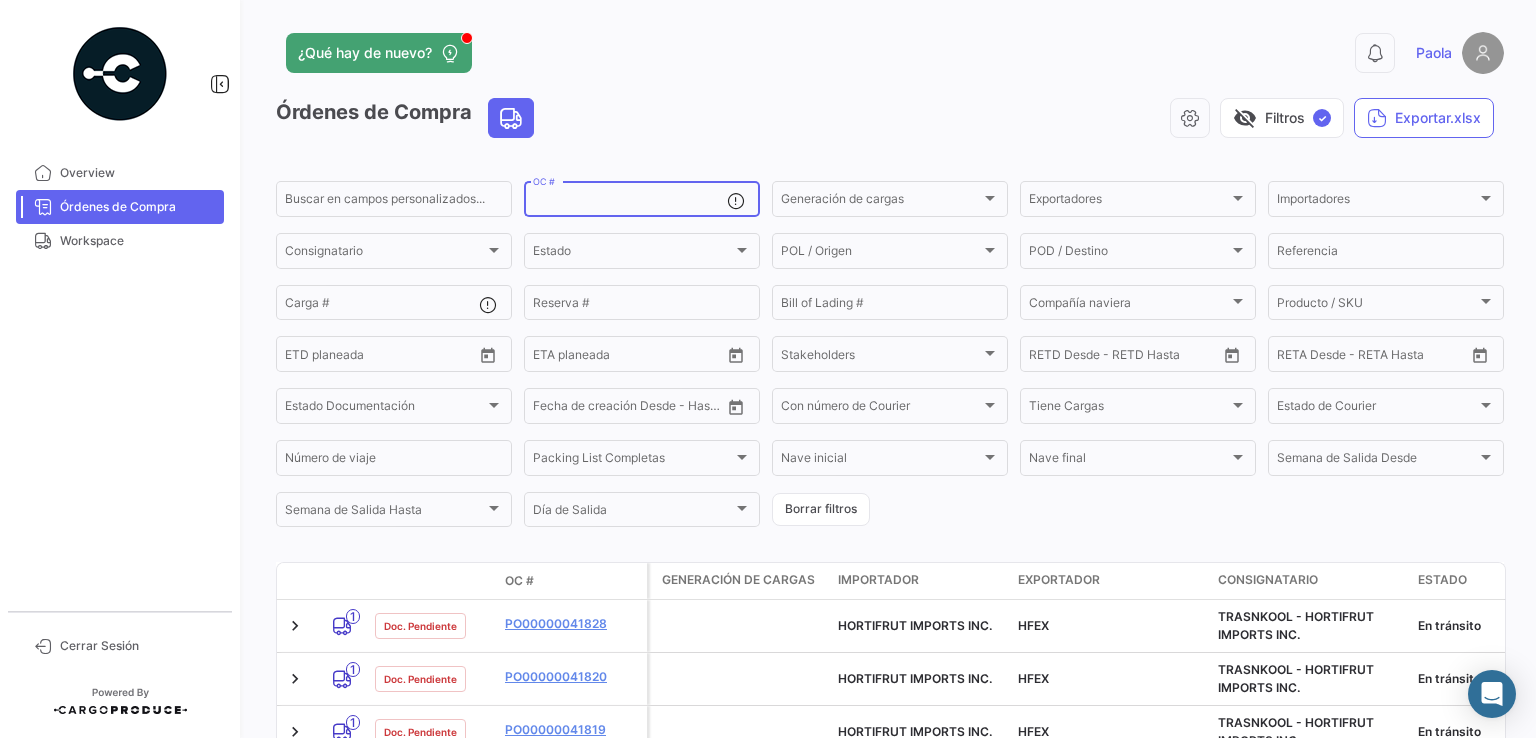 click on "OC #" at bounding box center (630, 202) 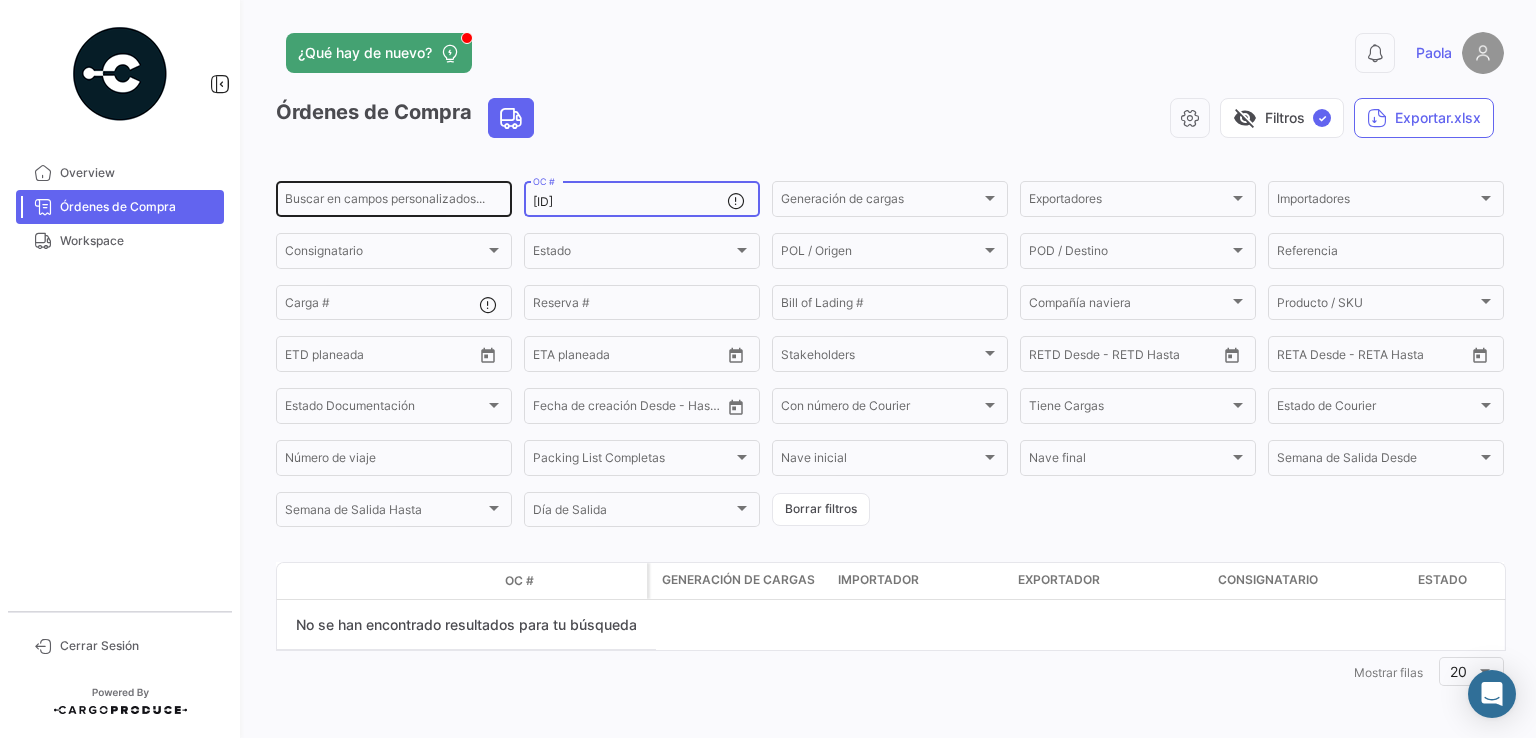 drag, startPoint x: 626, startPoint y: 197, endPoint x: 441, endPoint y: 197, distance: 185 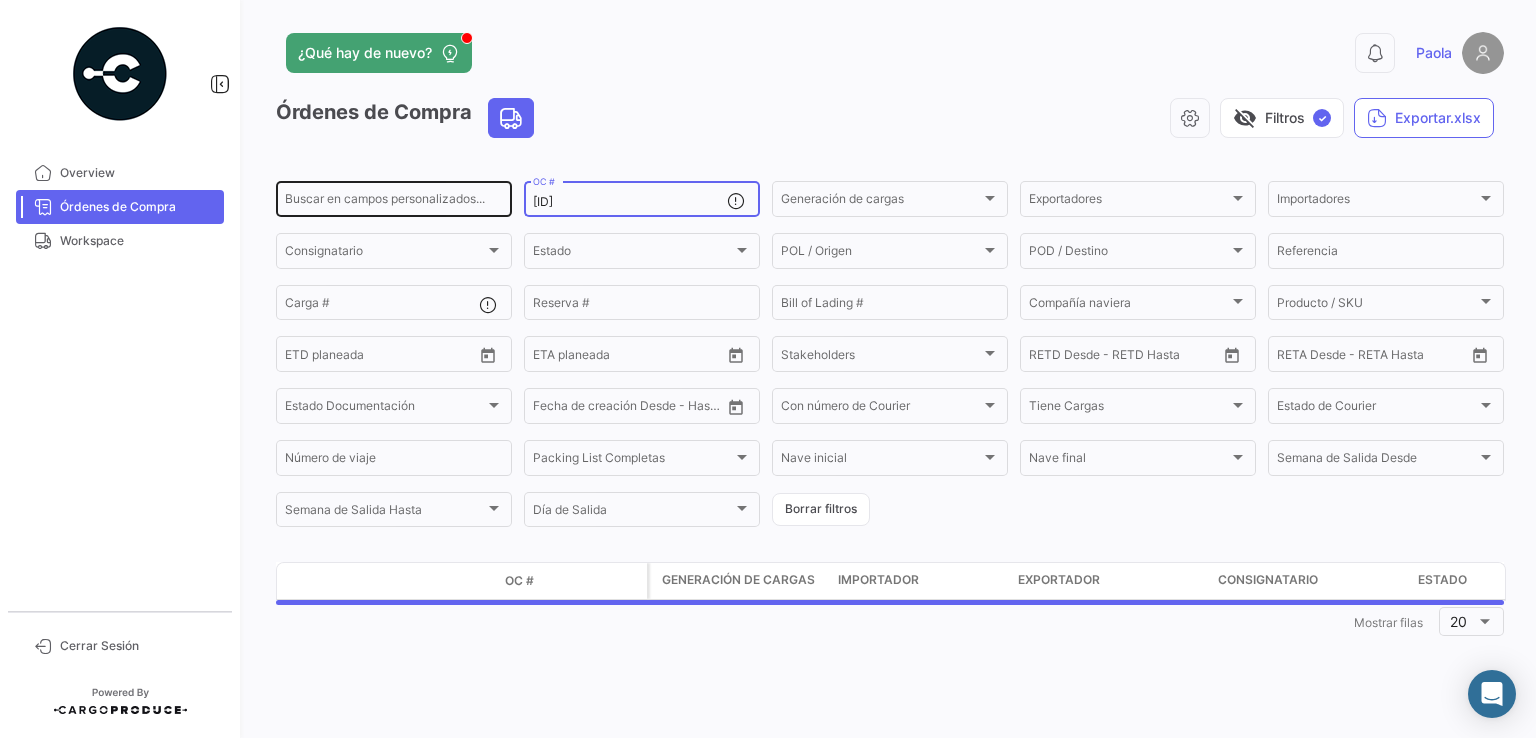 type 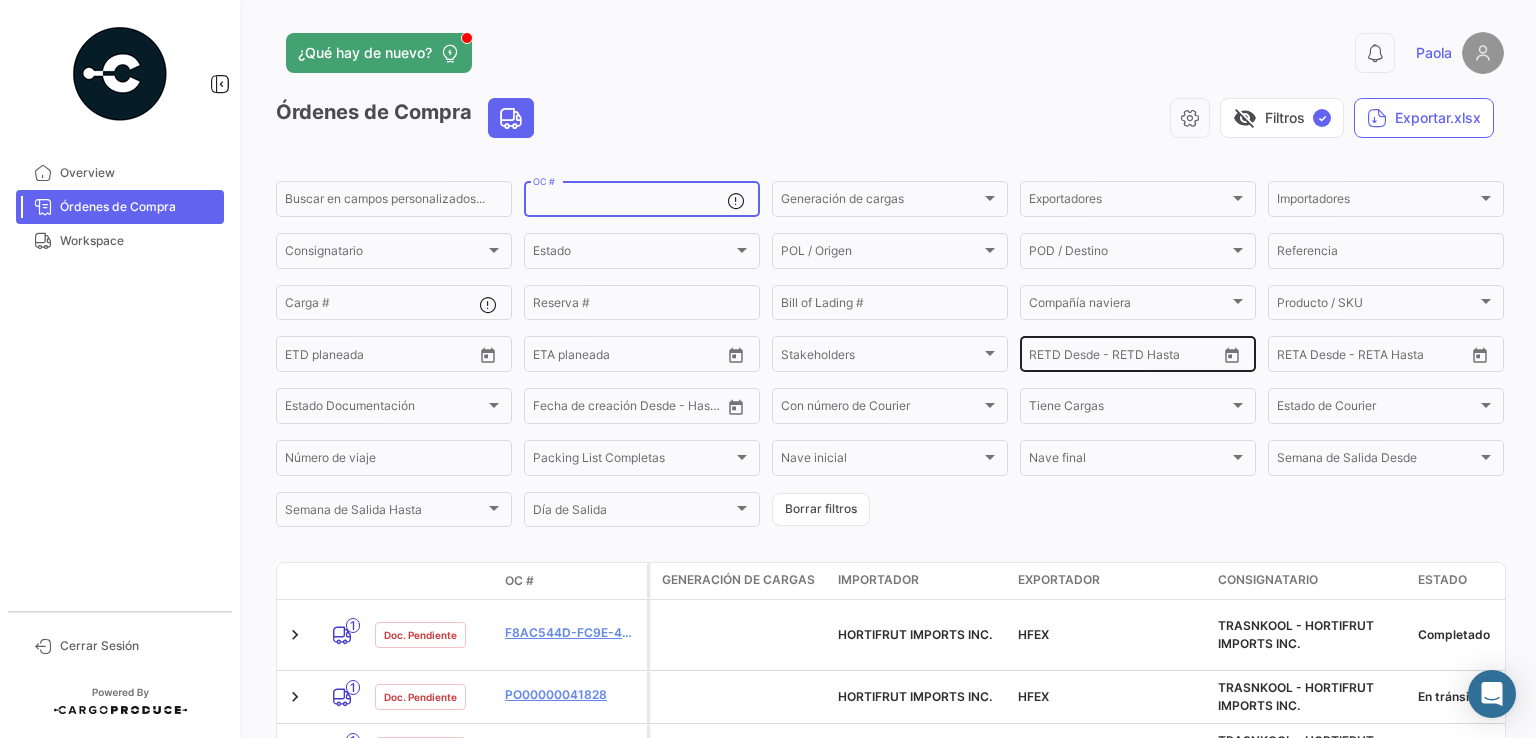 click 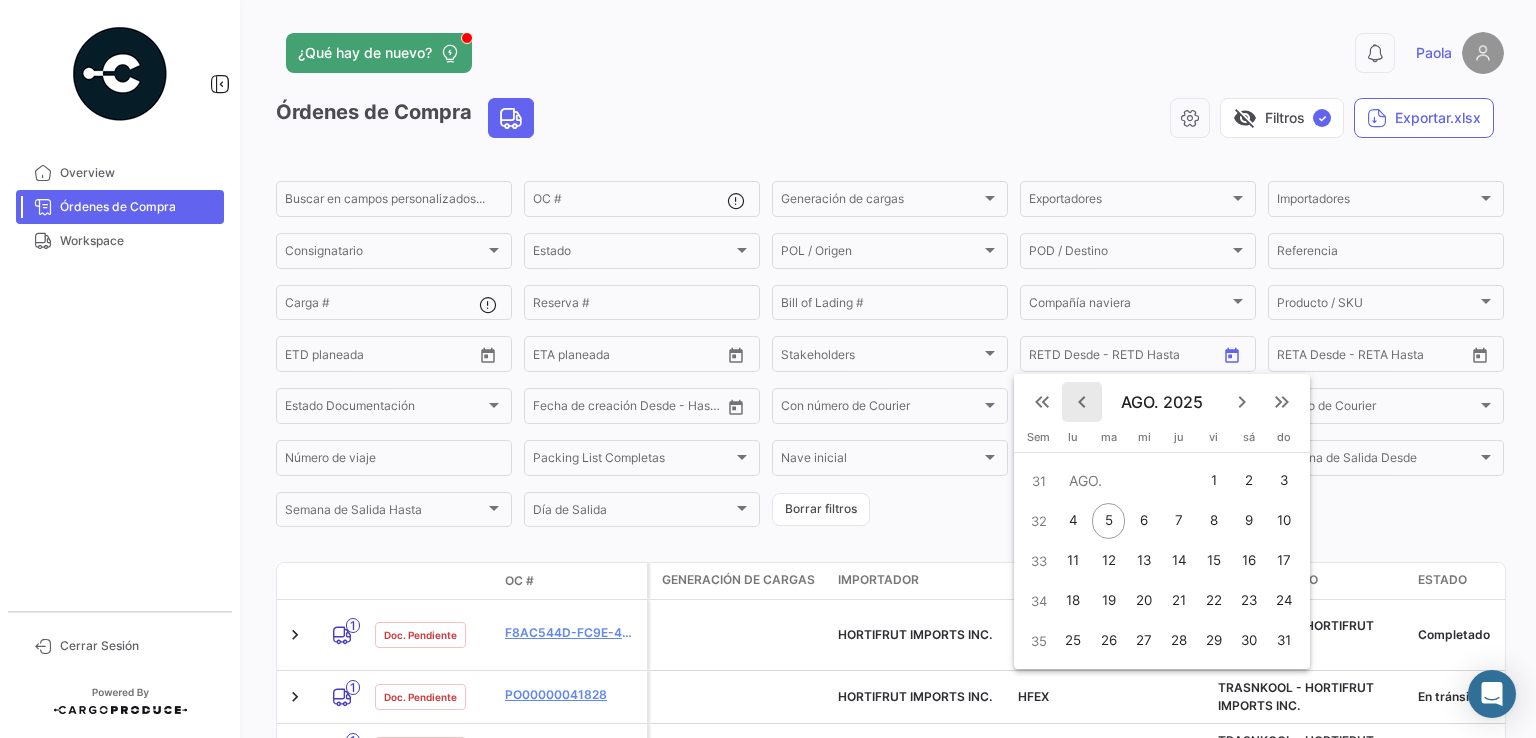 click on "keyboard_arrow_left" at bounding box center (1082, 402) 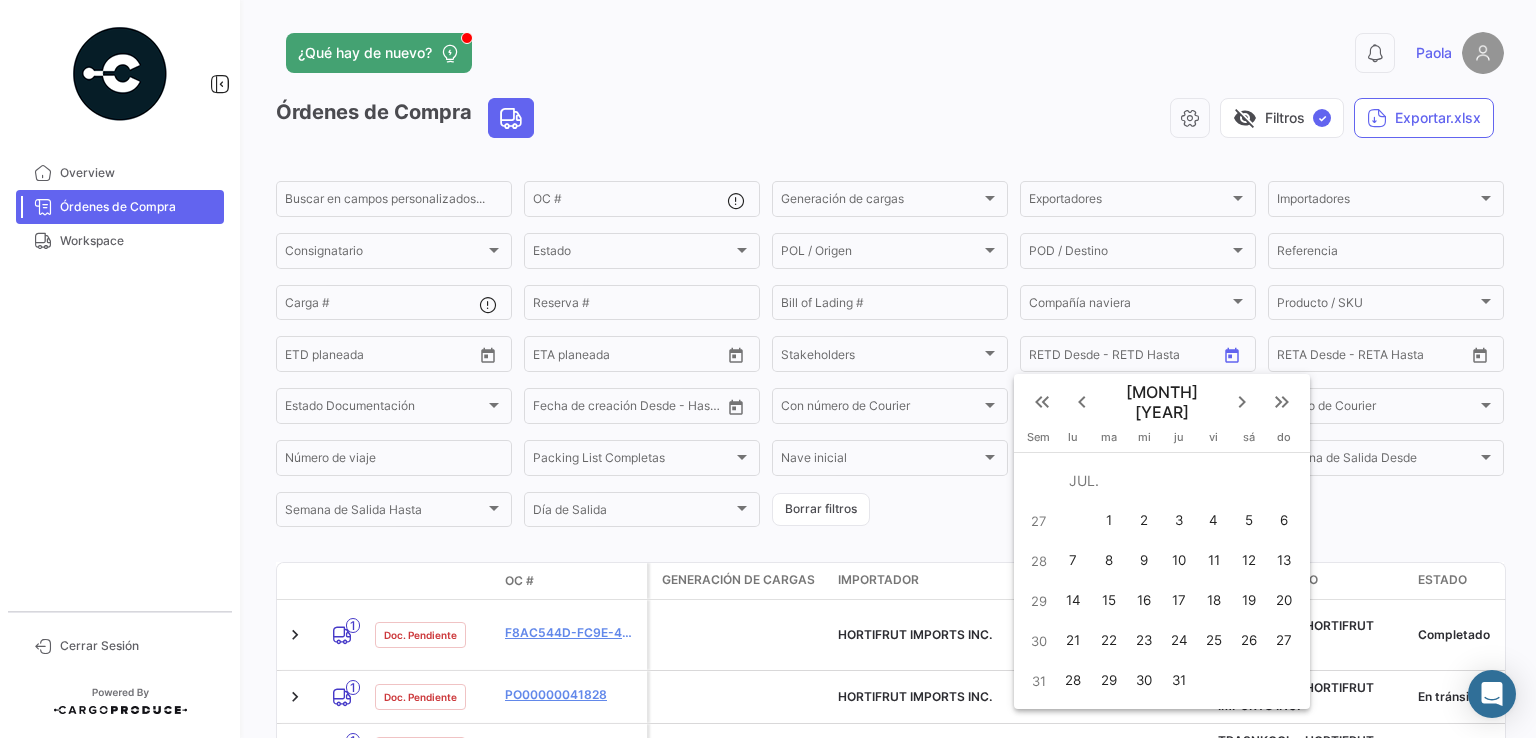 click on "28" at bounding box center [1073, 681] 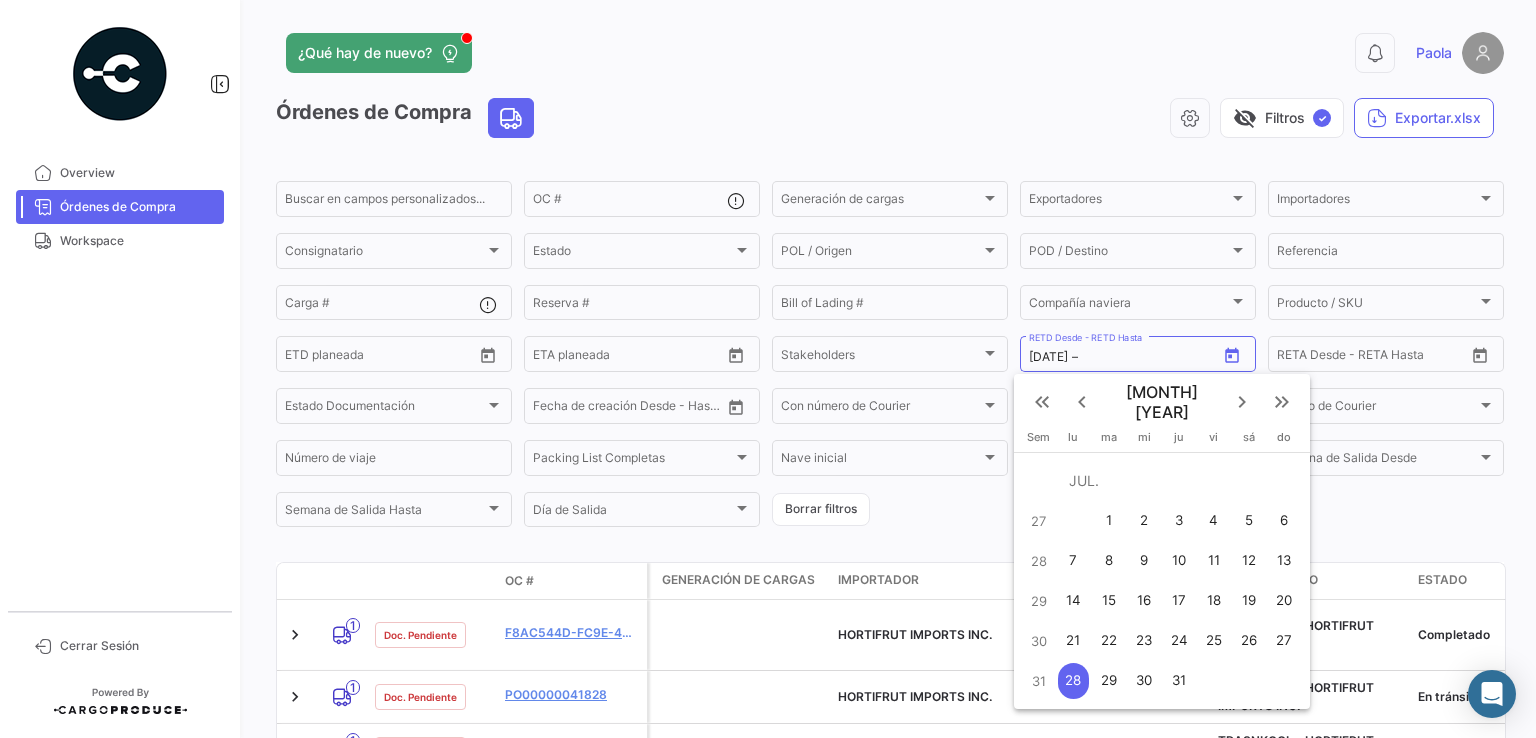 click at bounding box center (768, 369) 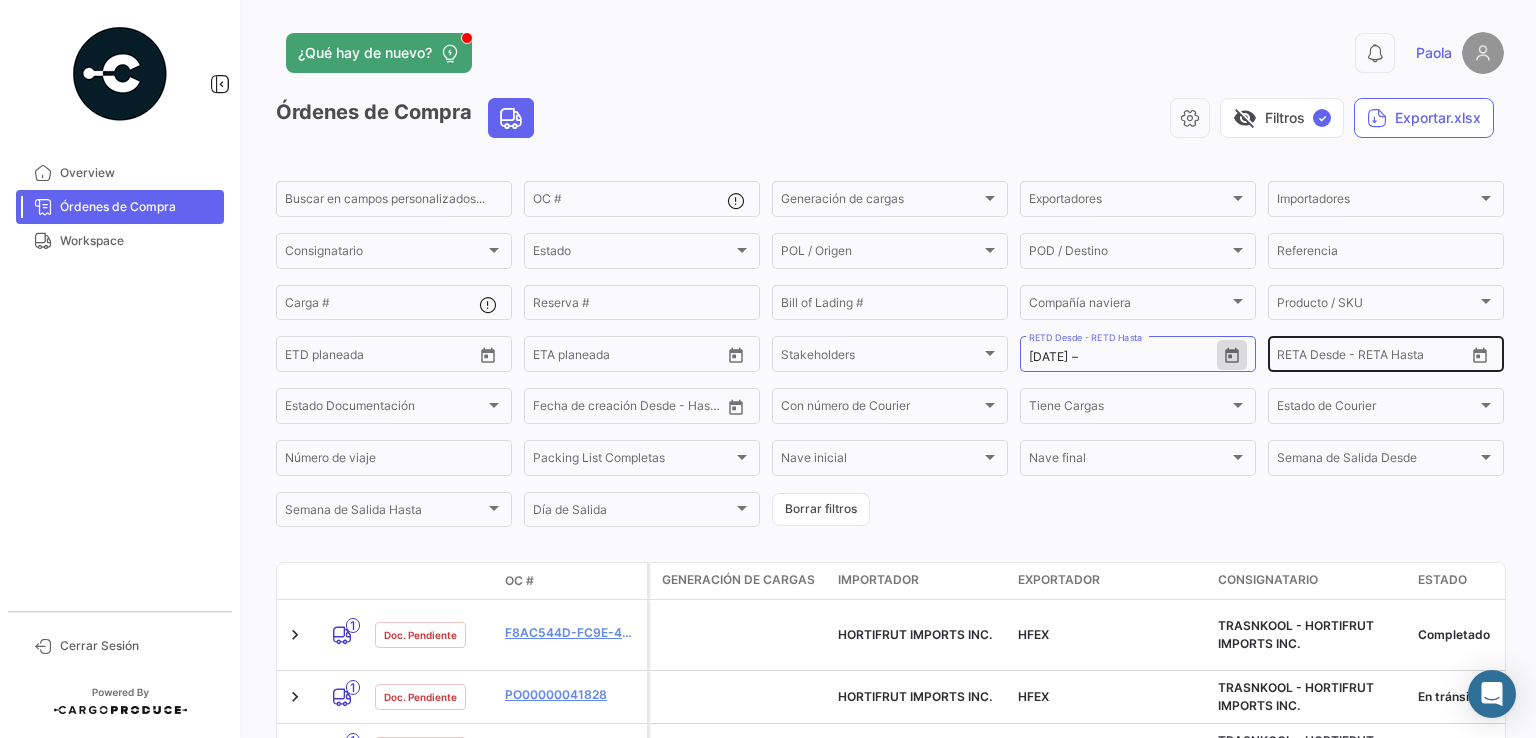 click 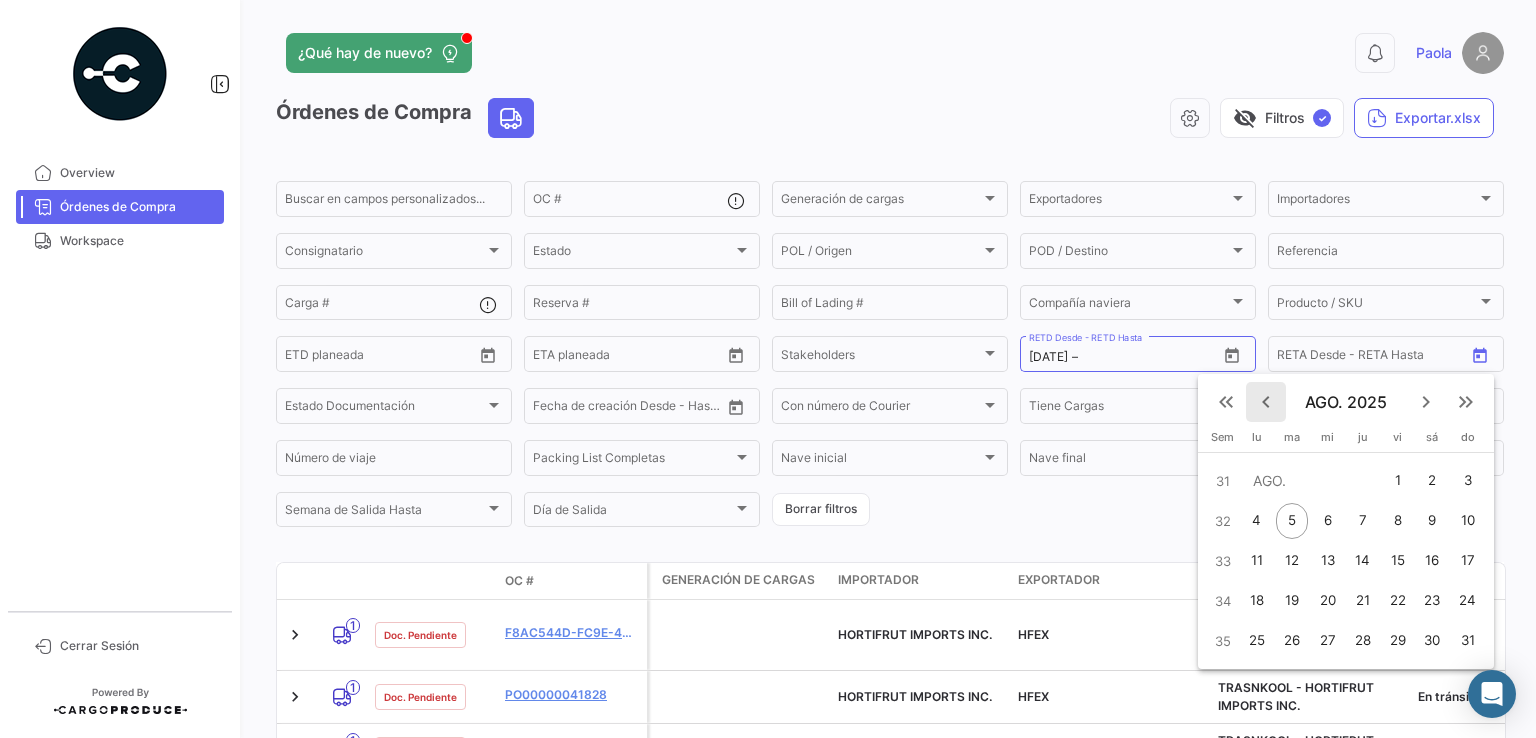 click on "keyboard_arrow_left" at bounding box center [1266, 402] 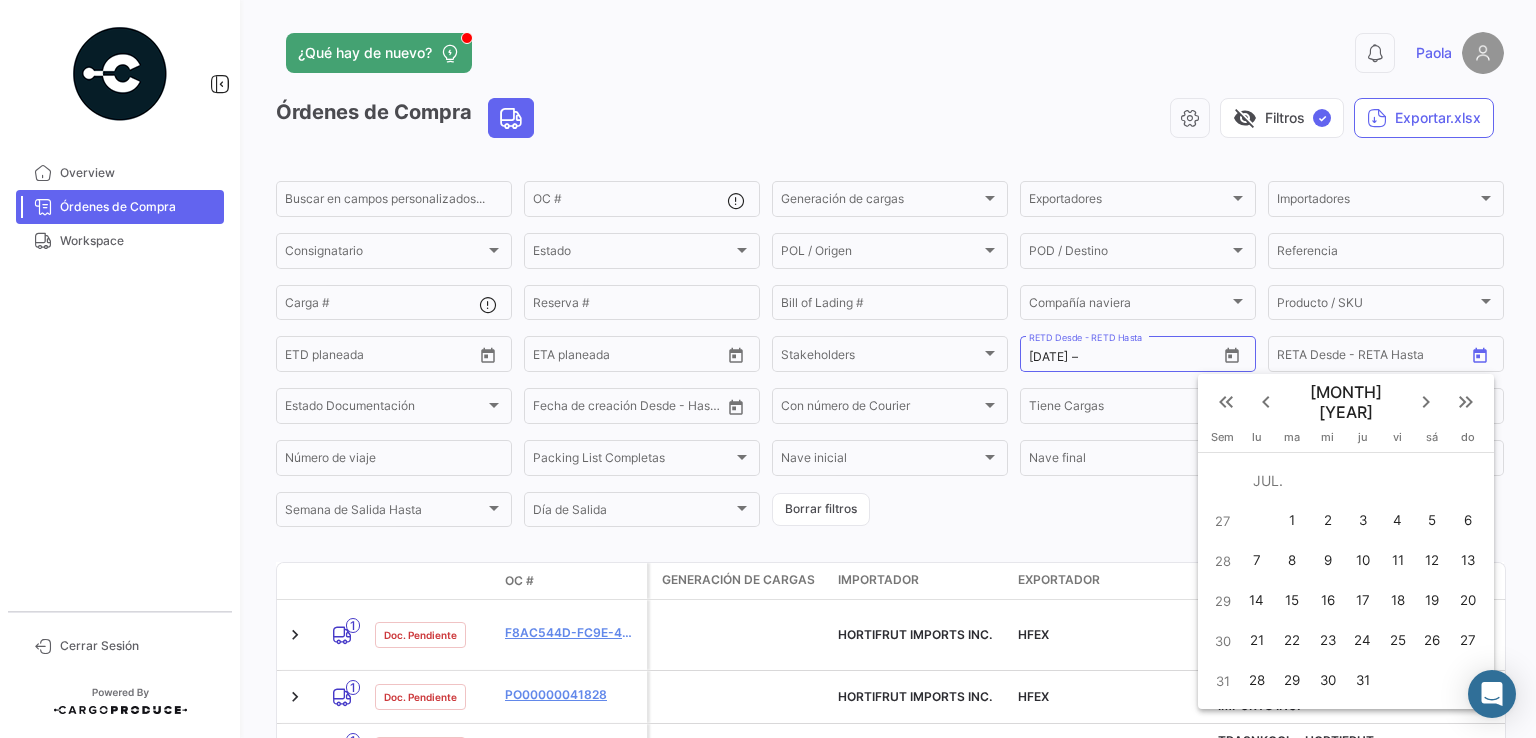 click on "29" at bounding box center (1292, 681) 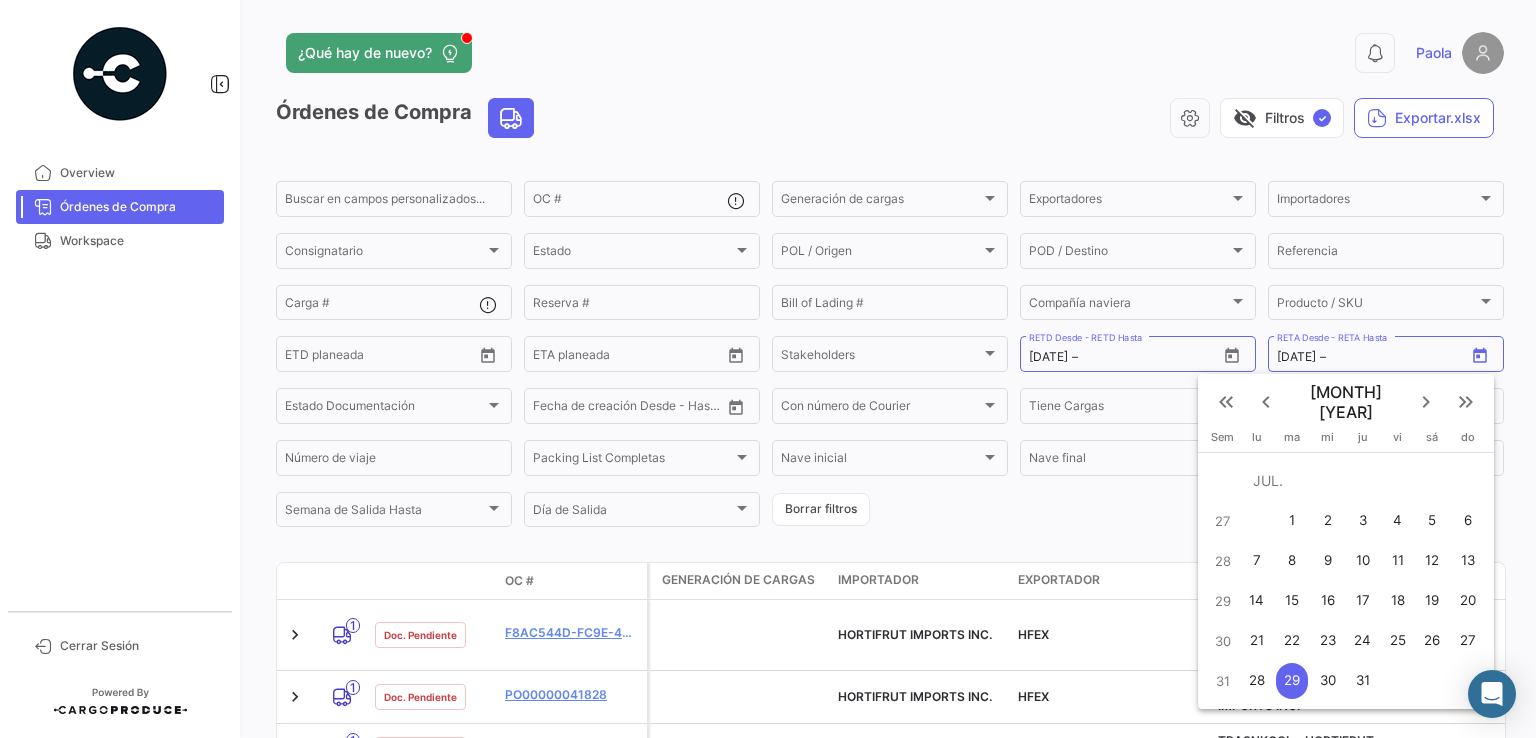 click at bounding box center (768, 369) 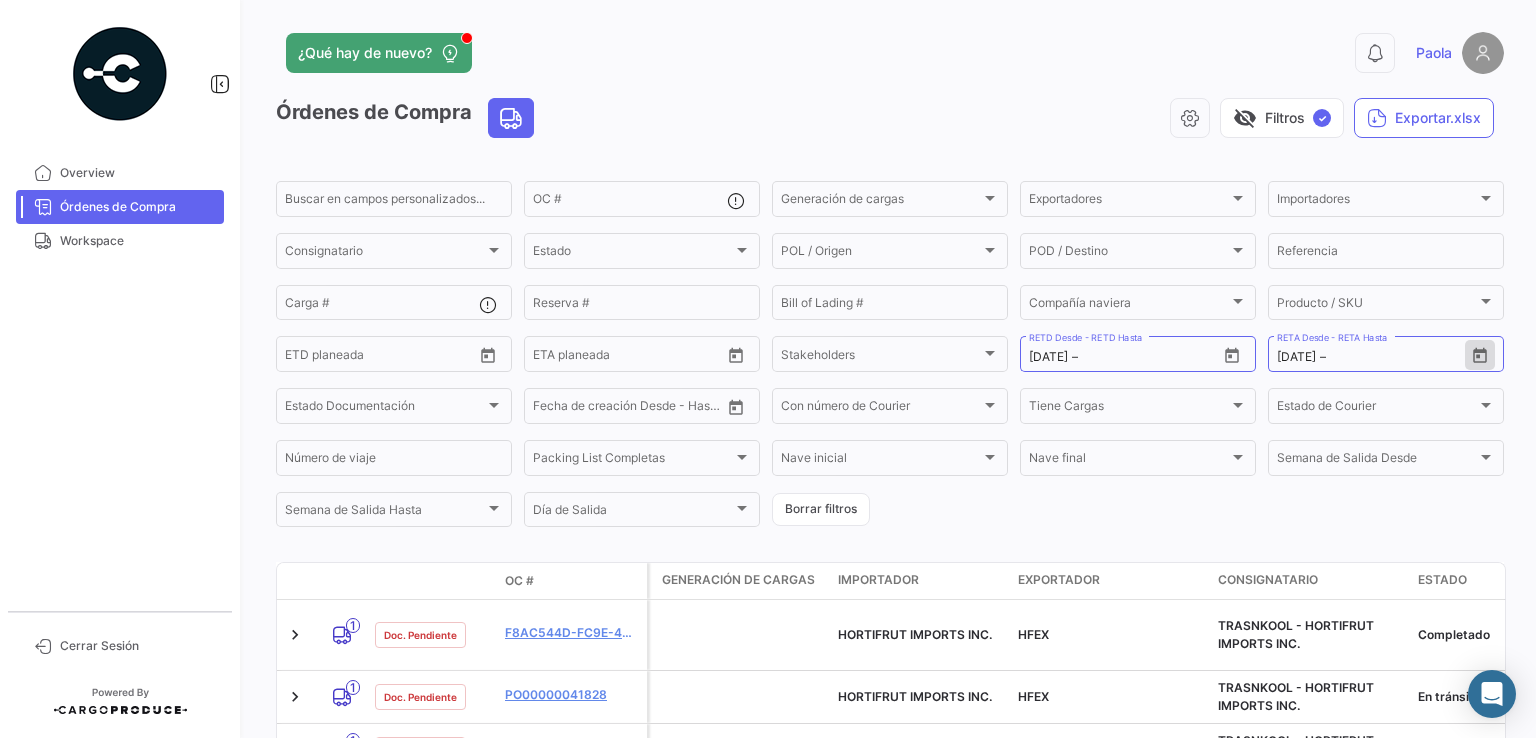 type 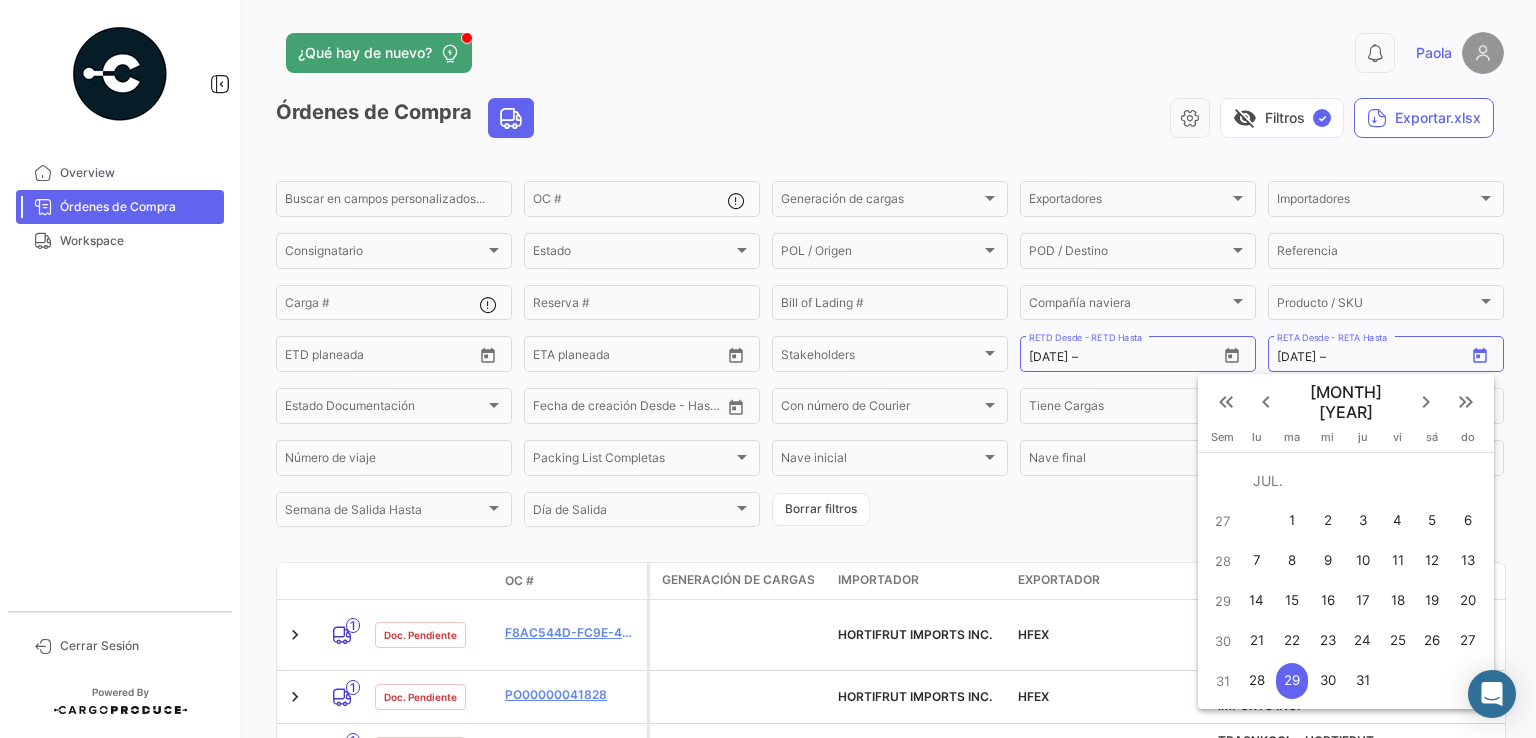click at bounding box center [768, 369] 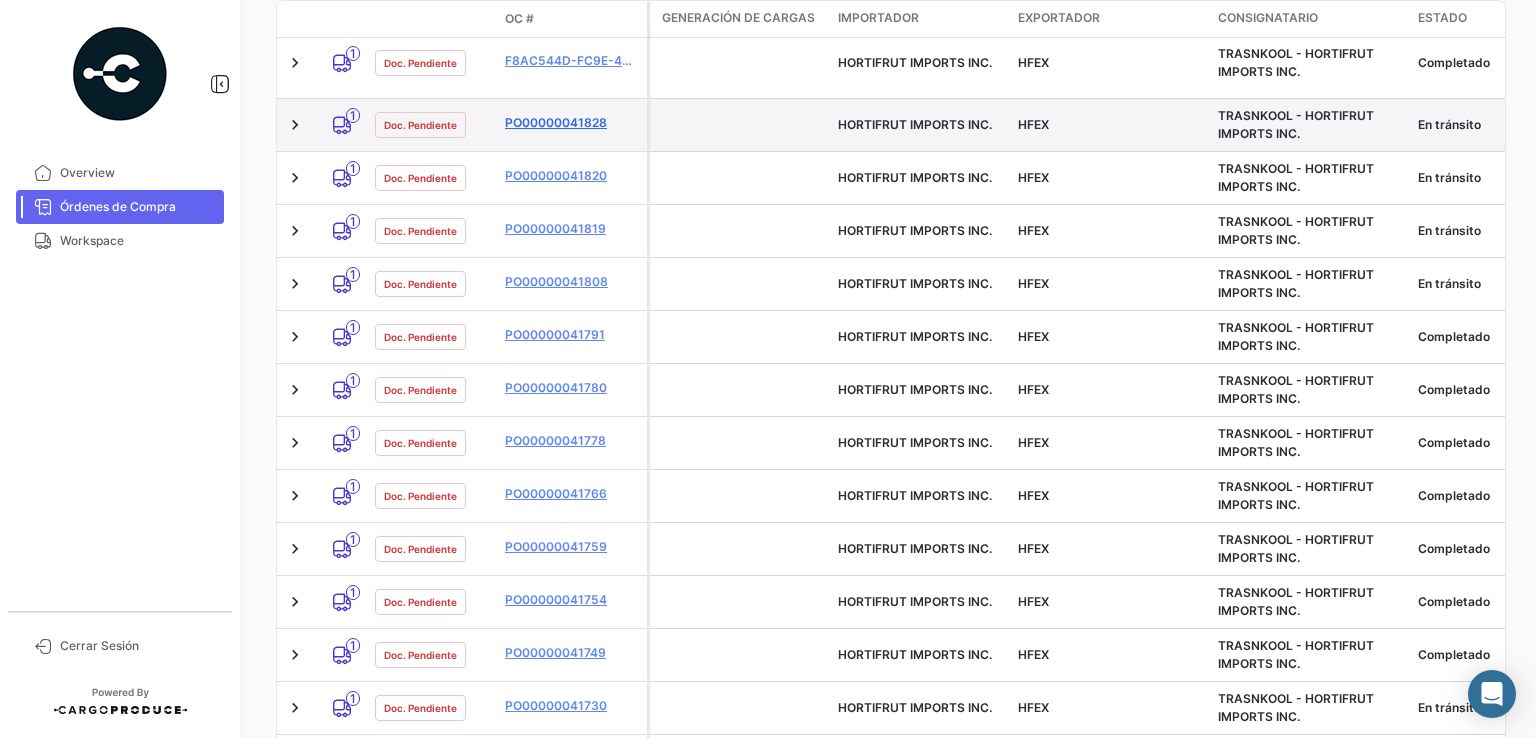 scroll, scrollTop: 343, scrollLeft: 0, axis: vertical 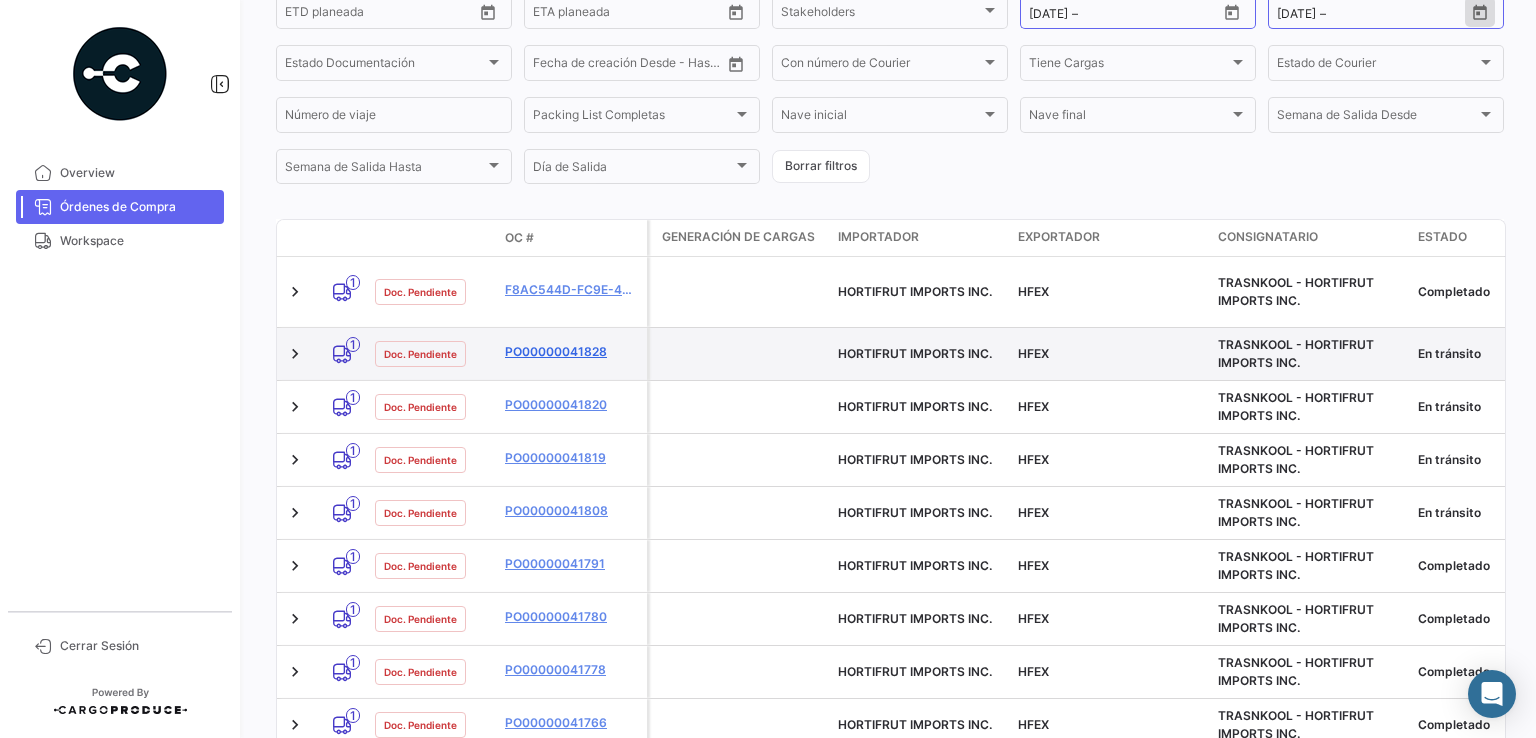 click on "PO00000041828" 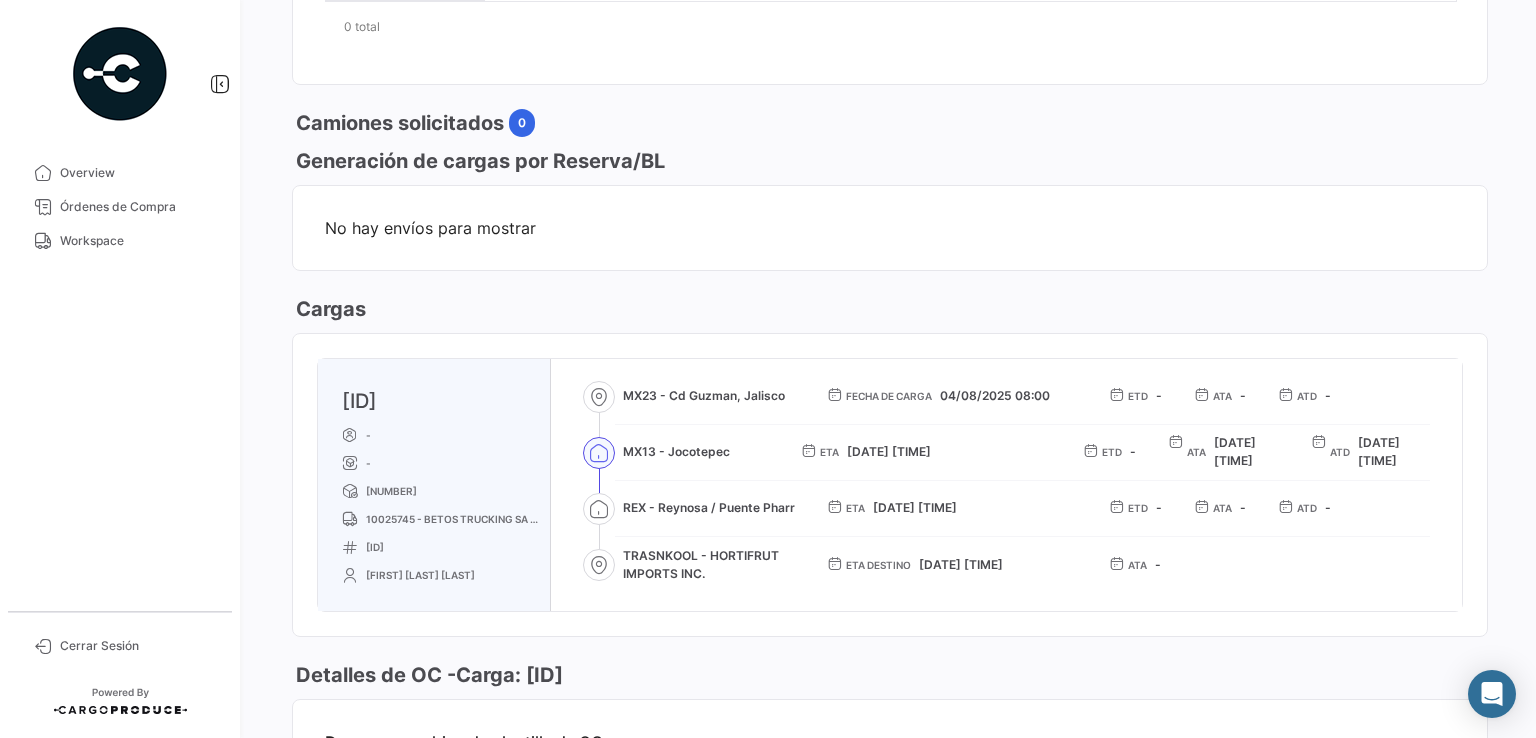 scroll, scrollTop: 900, scrollLeft: 0, axis: vertical 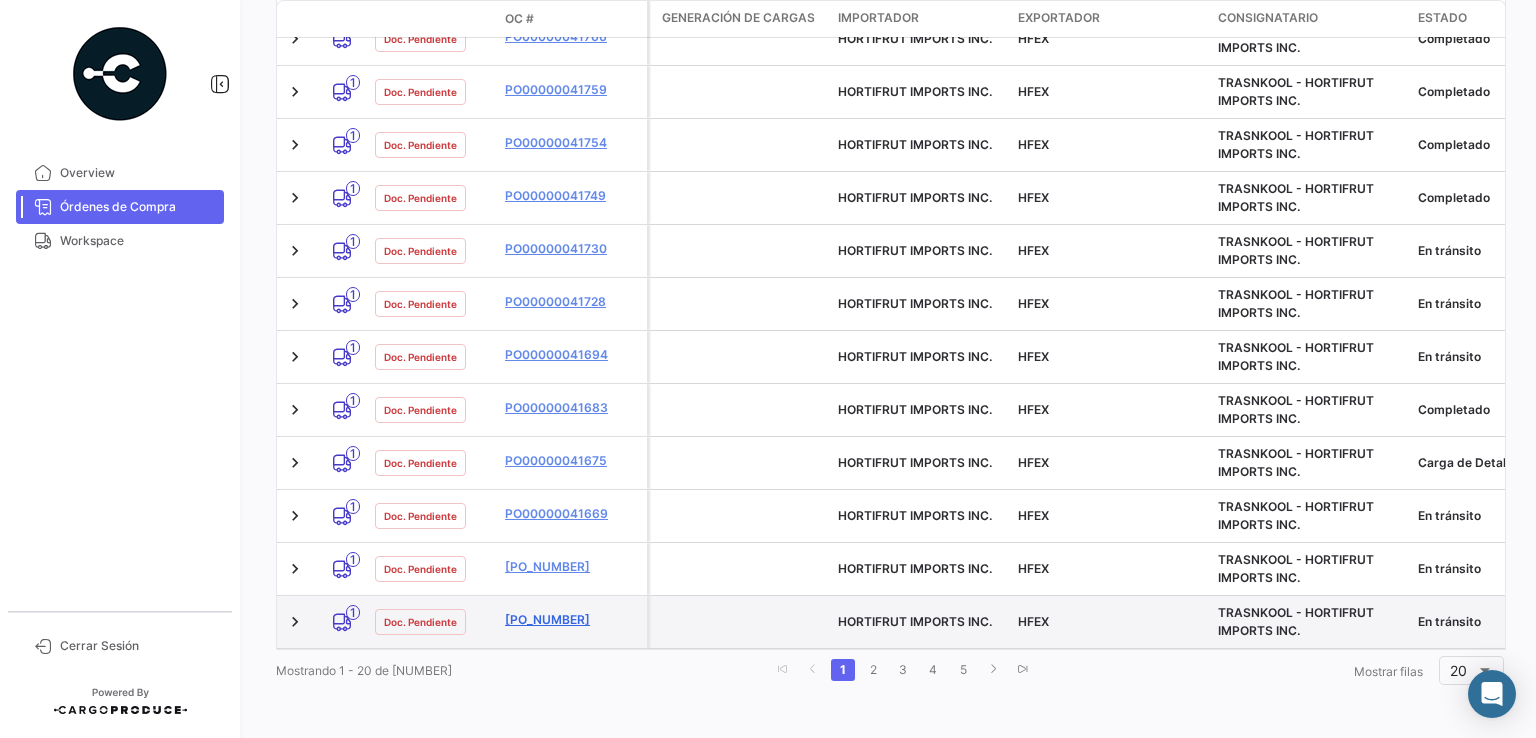 click on "[PO_NUMBER]" 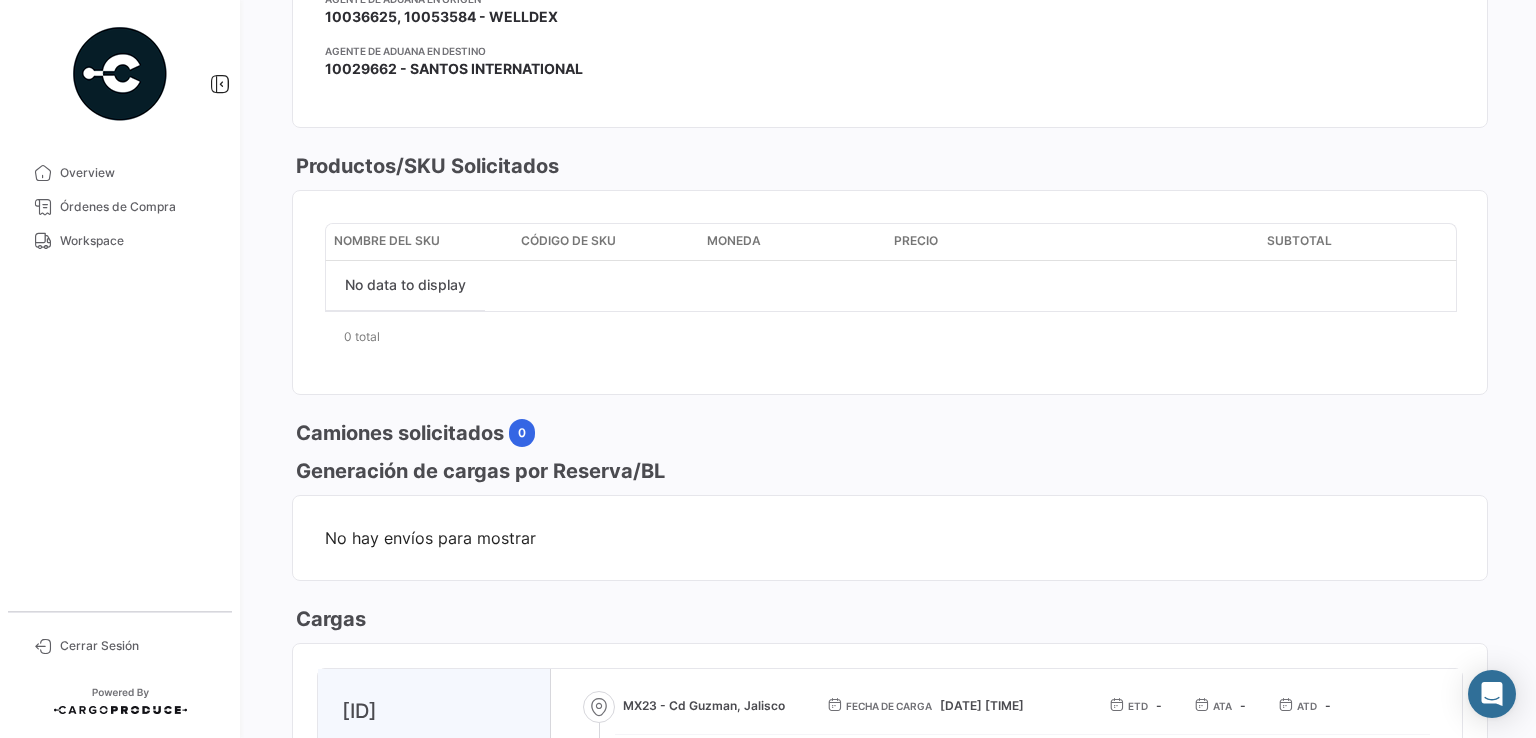 scroll, scrollTop: 700, scrollLeft: 0, axis: vertical 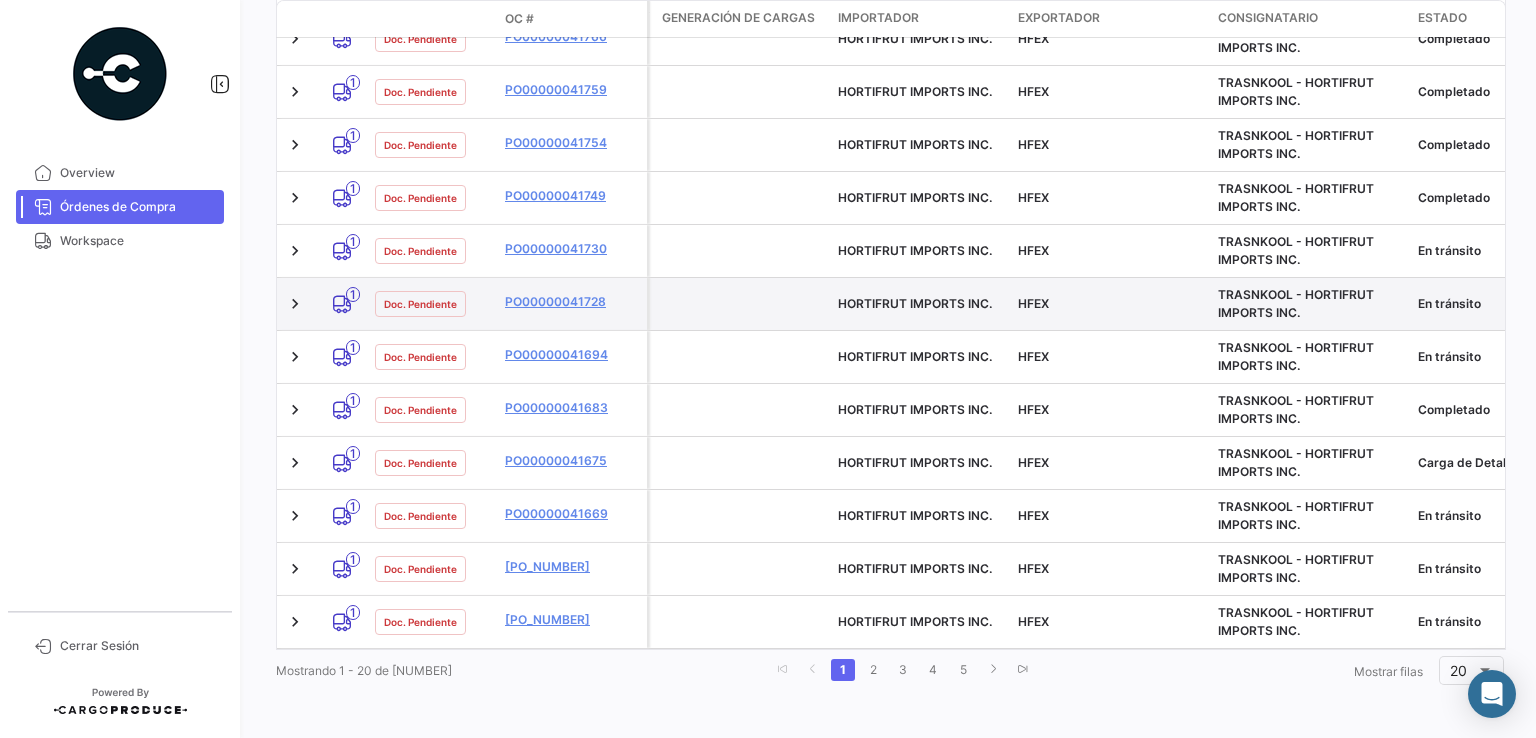 click on "PO00000041728" 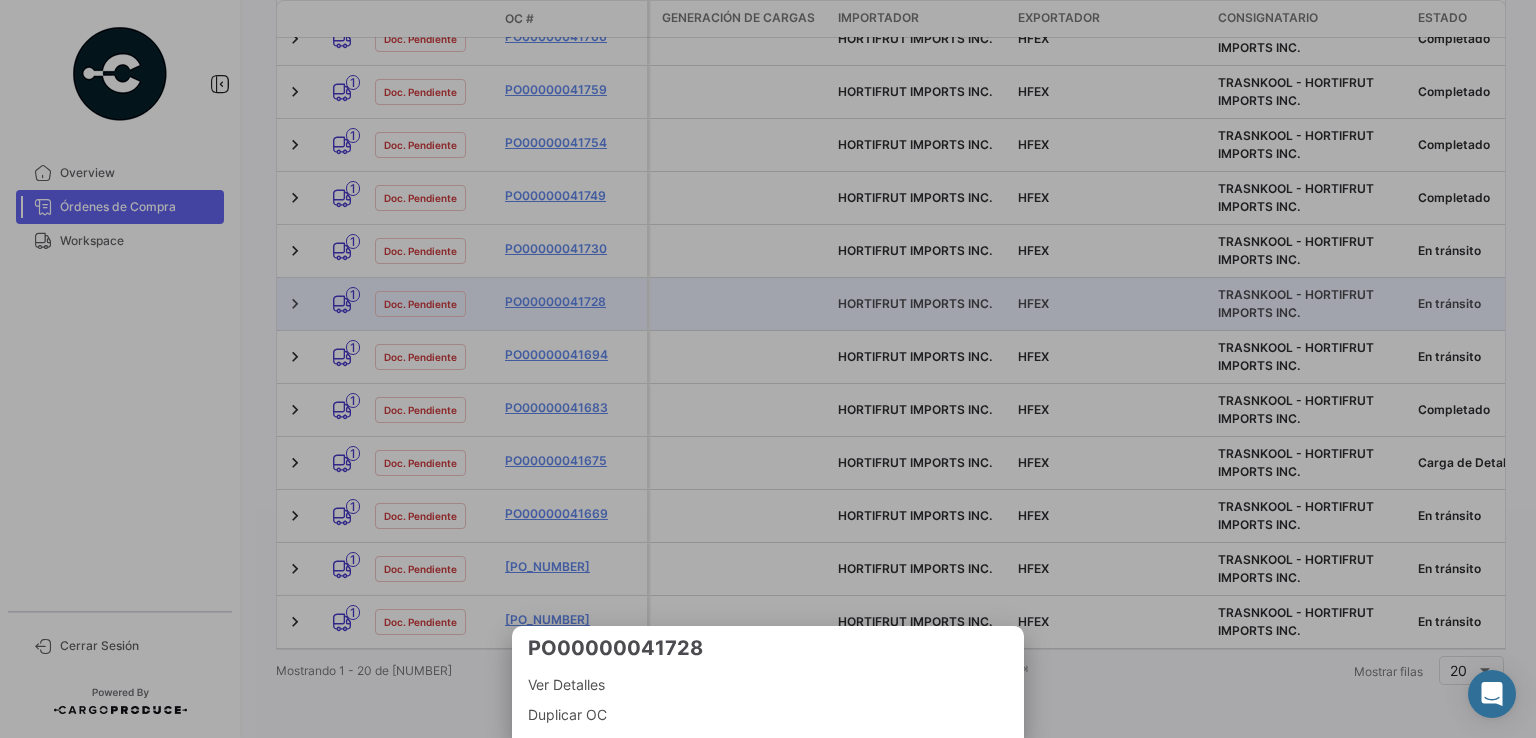 click at bounding box center (768, 369) 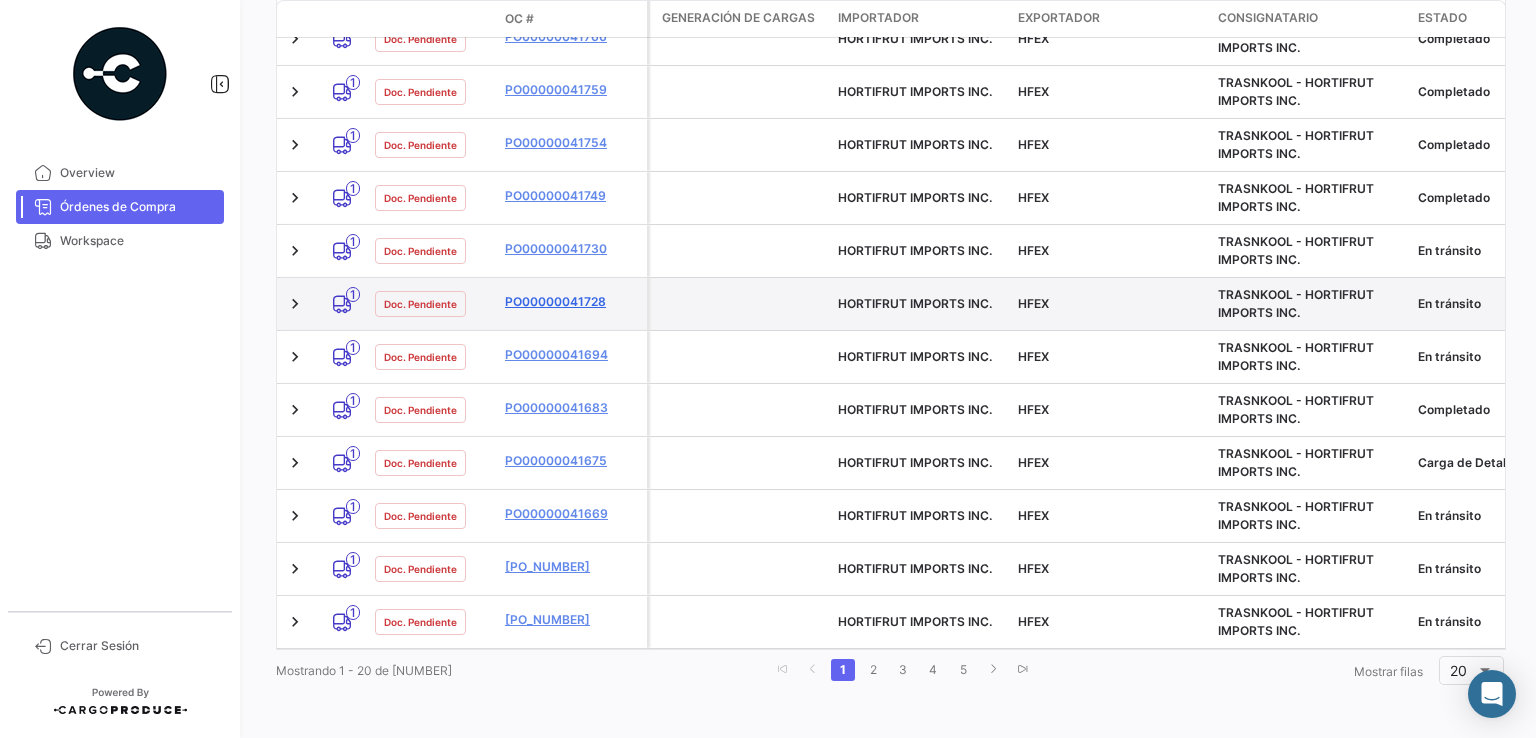 click on "PO00000041728" 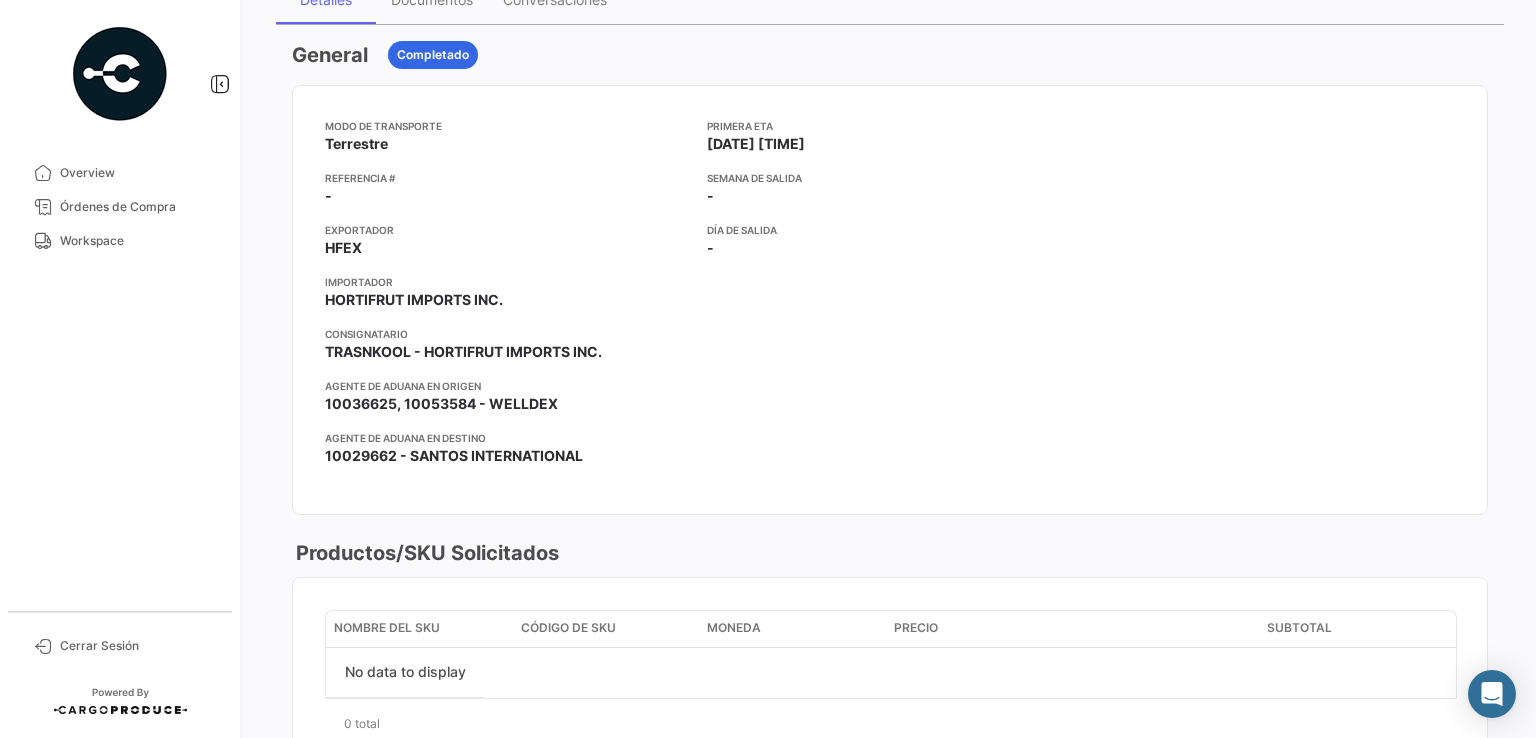 scroll, scrollTop: 0, scrollLeft: 0, axis: both 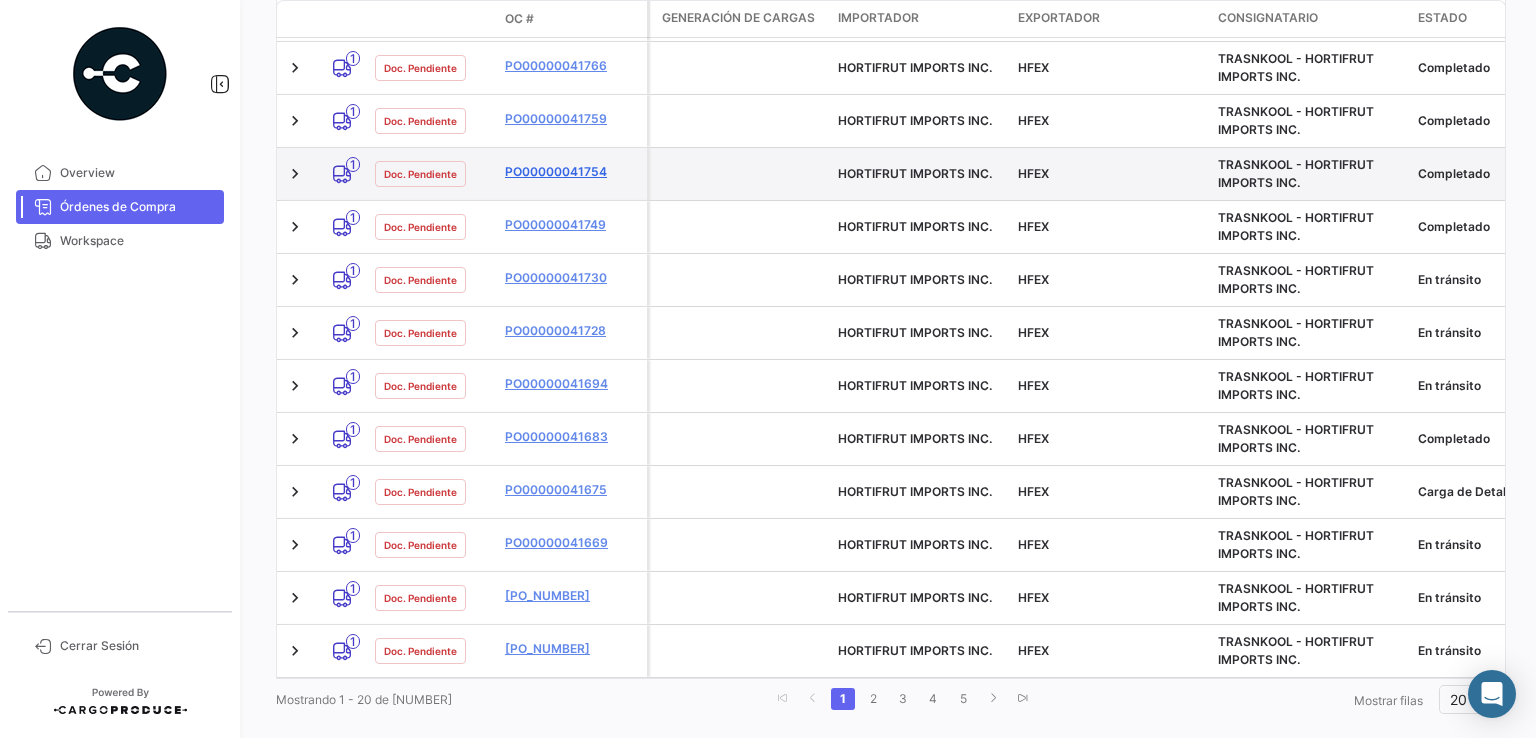 click on "PO00000041754" 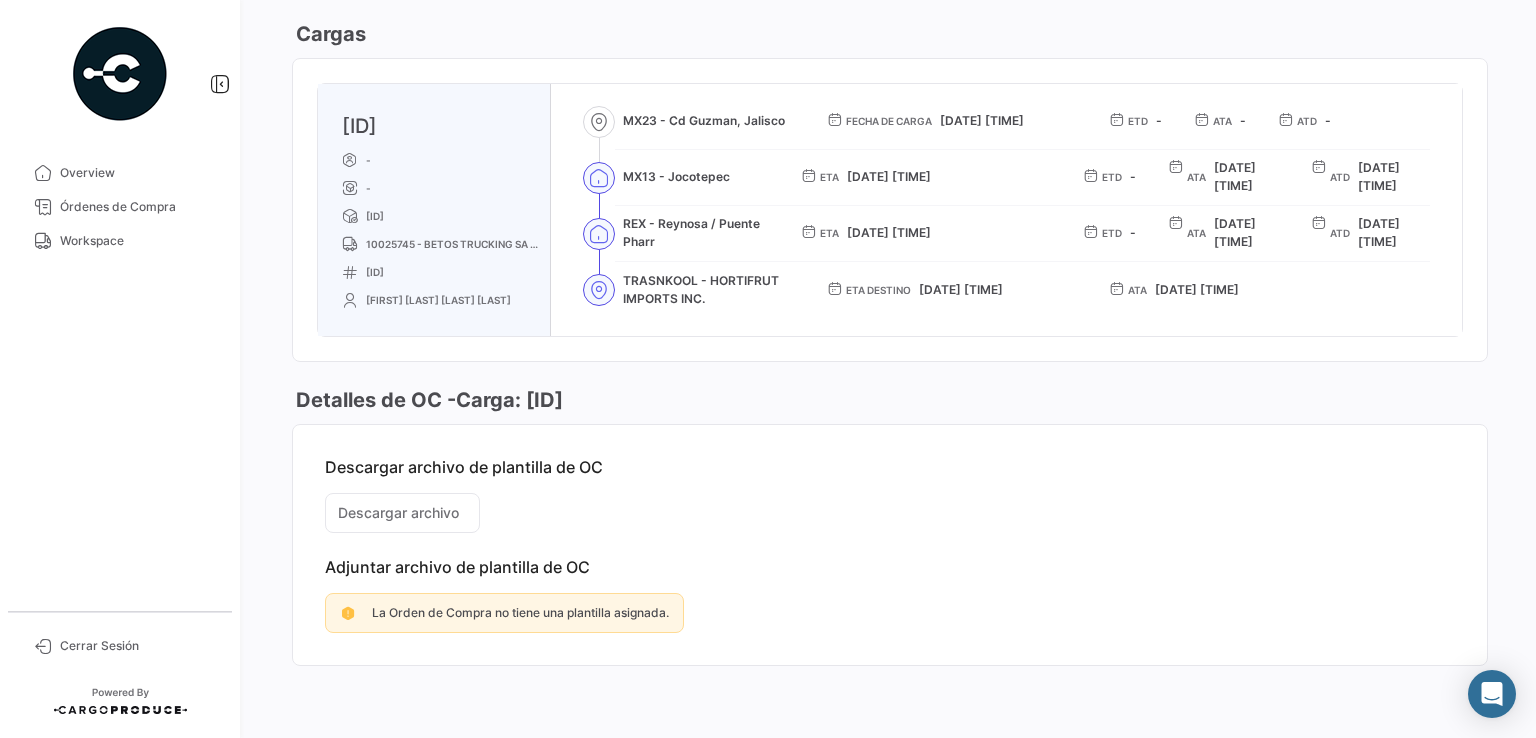 scroll, scrollTop: 1400, scrollLeft: 0, axis: vertical 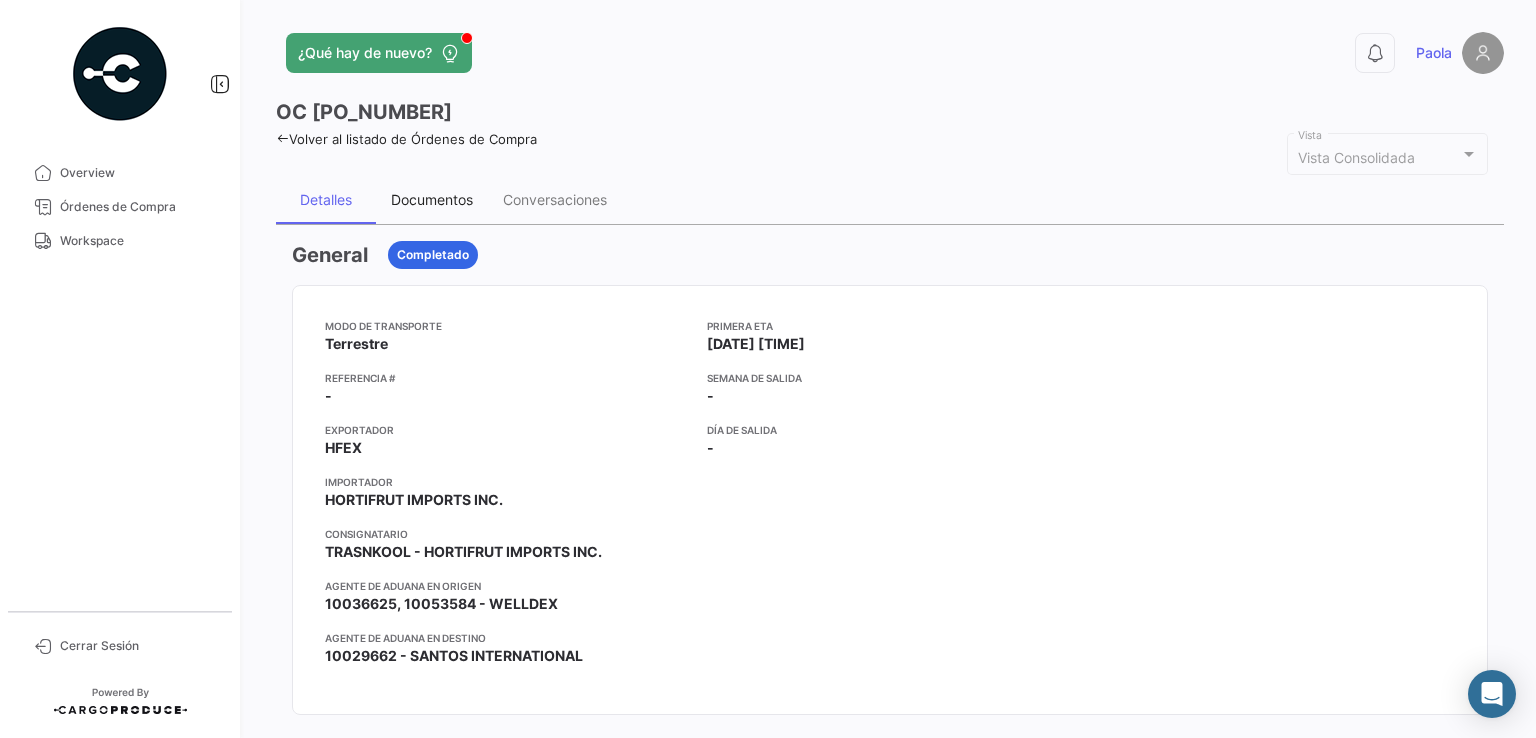 click on "Documentos" at bounding box center [432, 199] 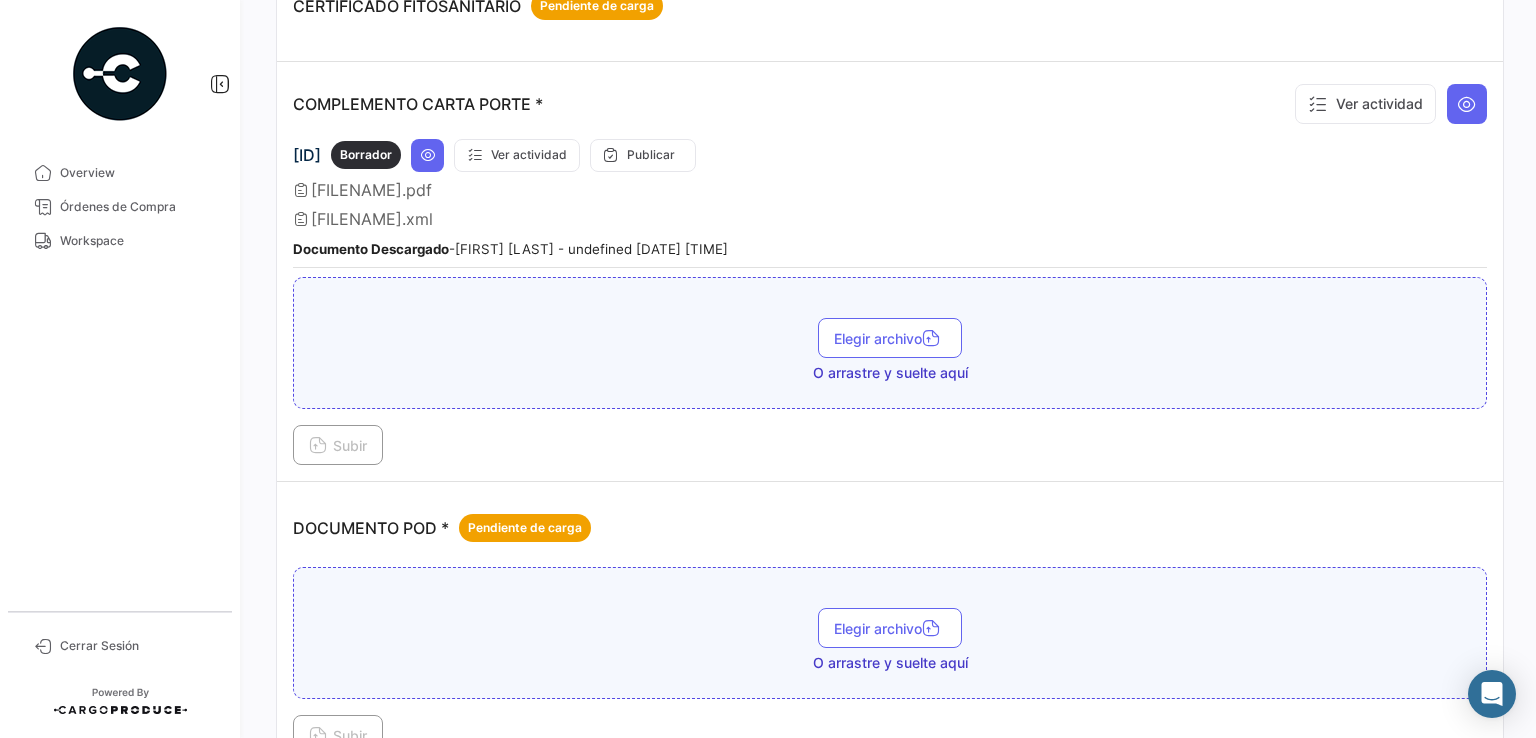scroll, scrollTop: 400, scrollLeft: 0, axis: vertical 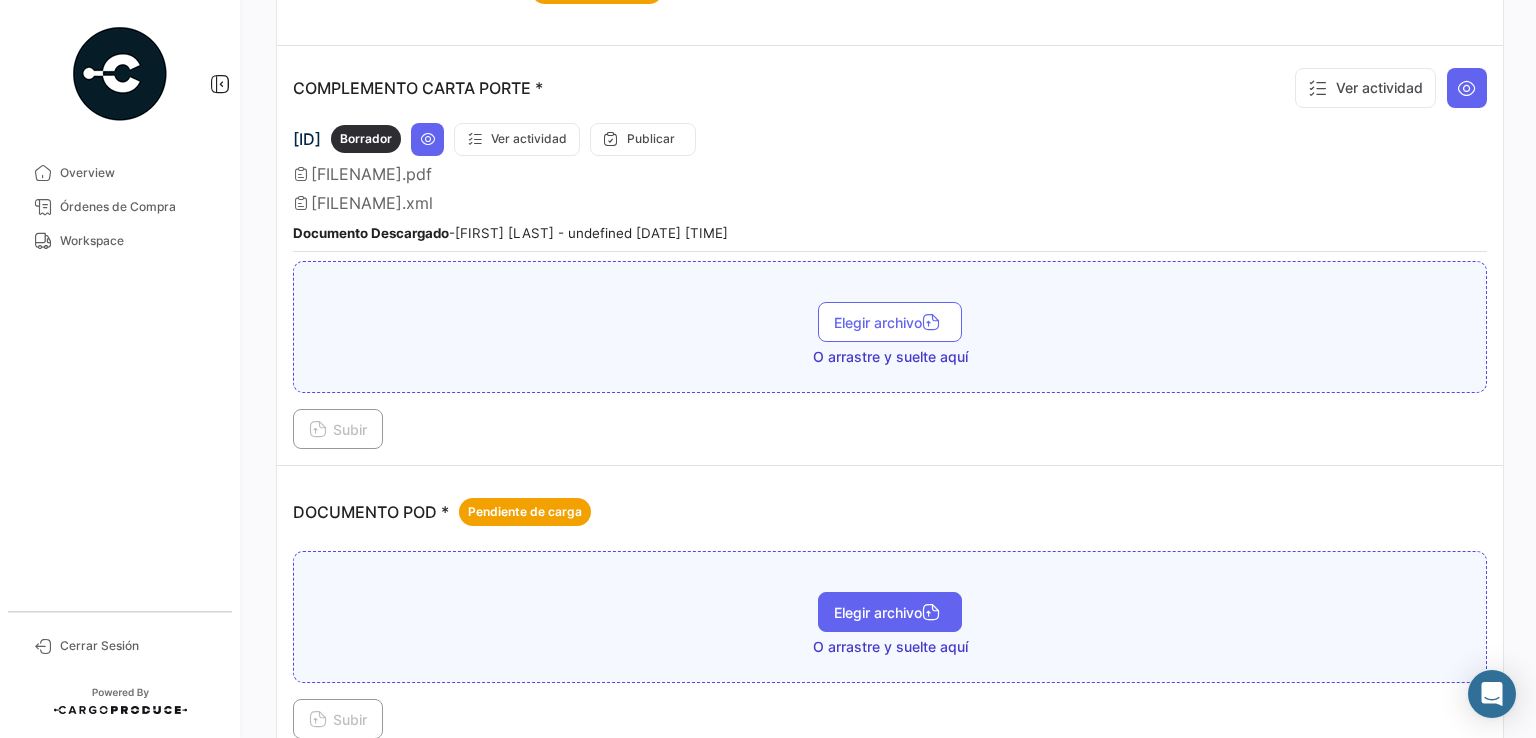 click on "Elegir archivo" at bounding box center (890, 612) 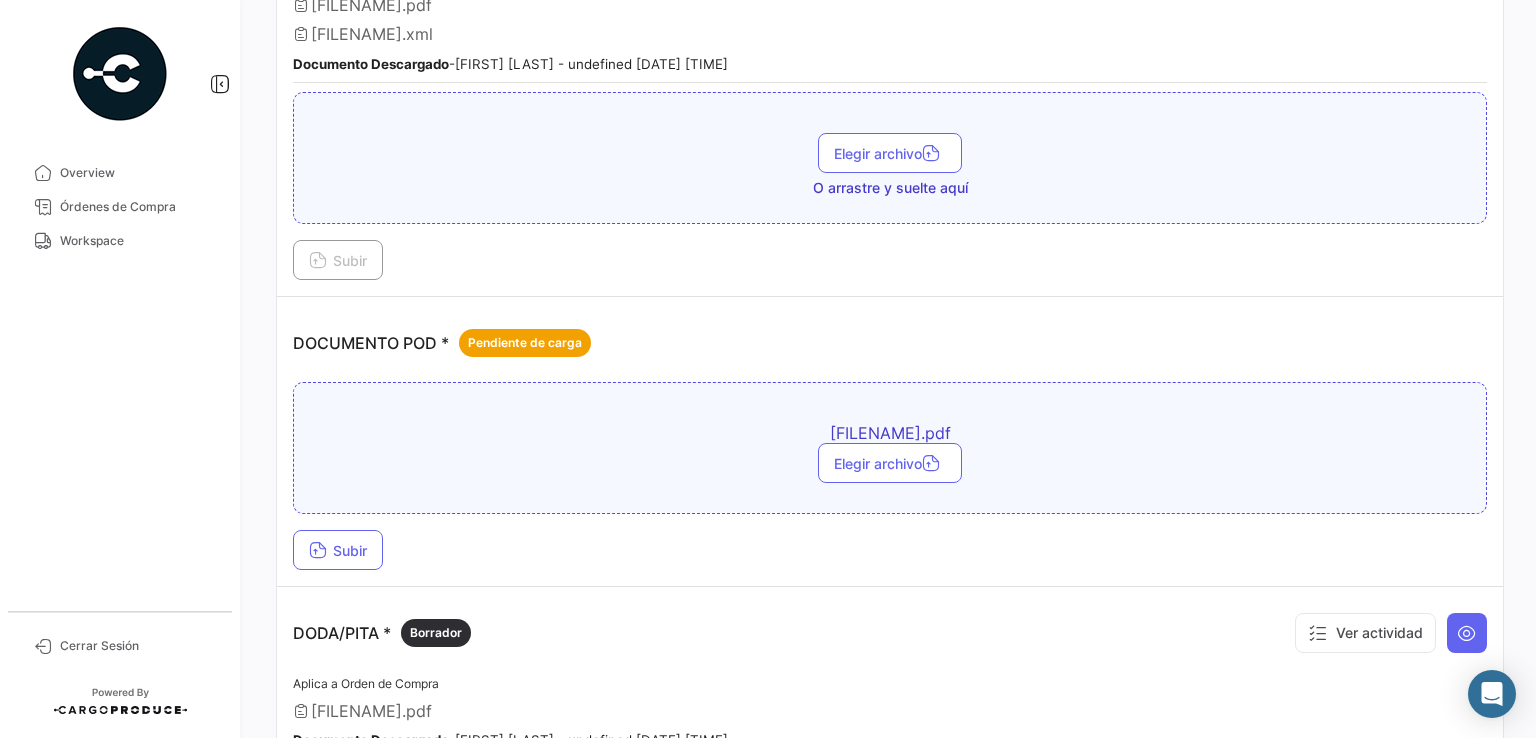 scroll, scrollTop: 600, scrollLeft: 0, axis: vertical 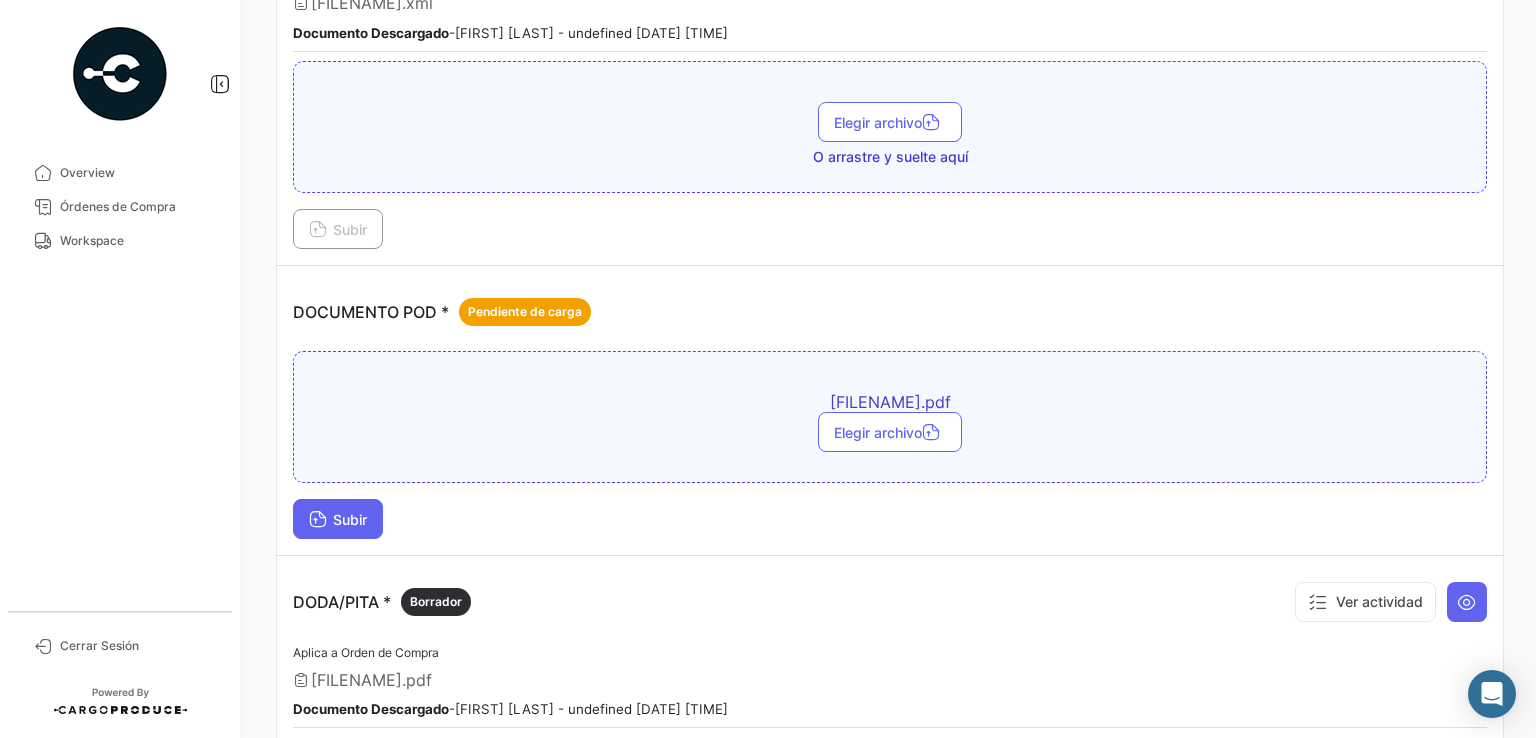 click on "Subir" at bounding box center (338, 519) 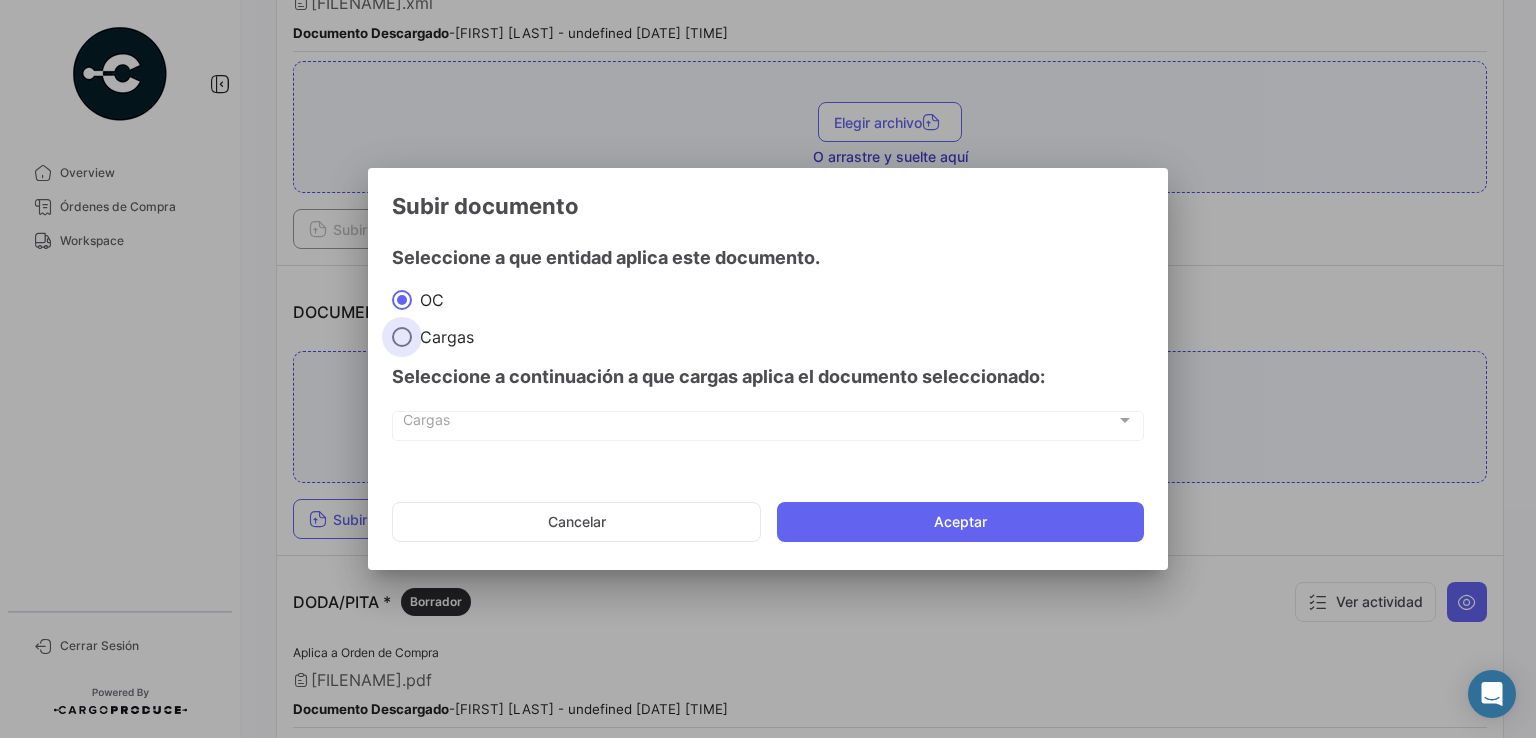 click on "Cargas" at bounding box center [443, 337] 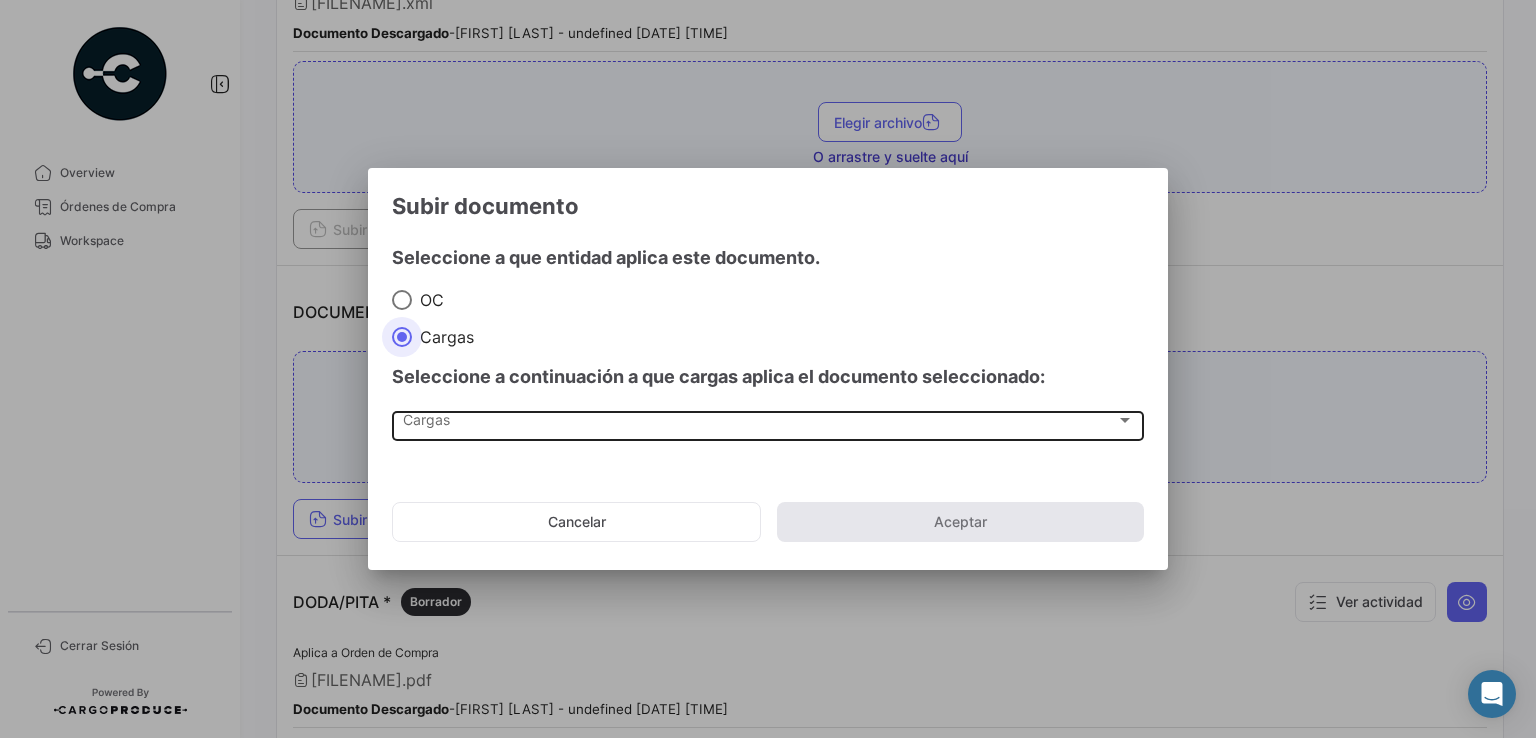 click on "Cargas Cargas" at bounding box center [768, 424] 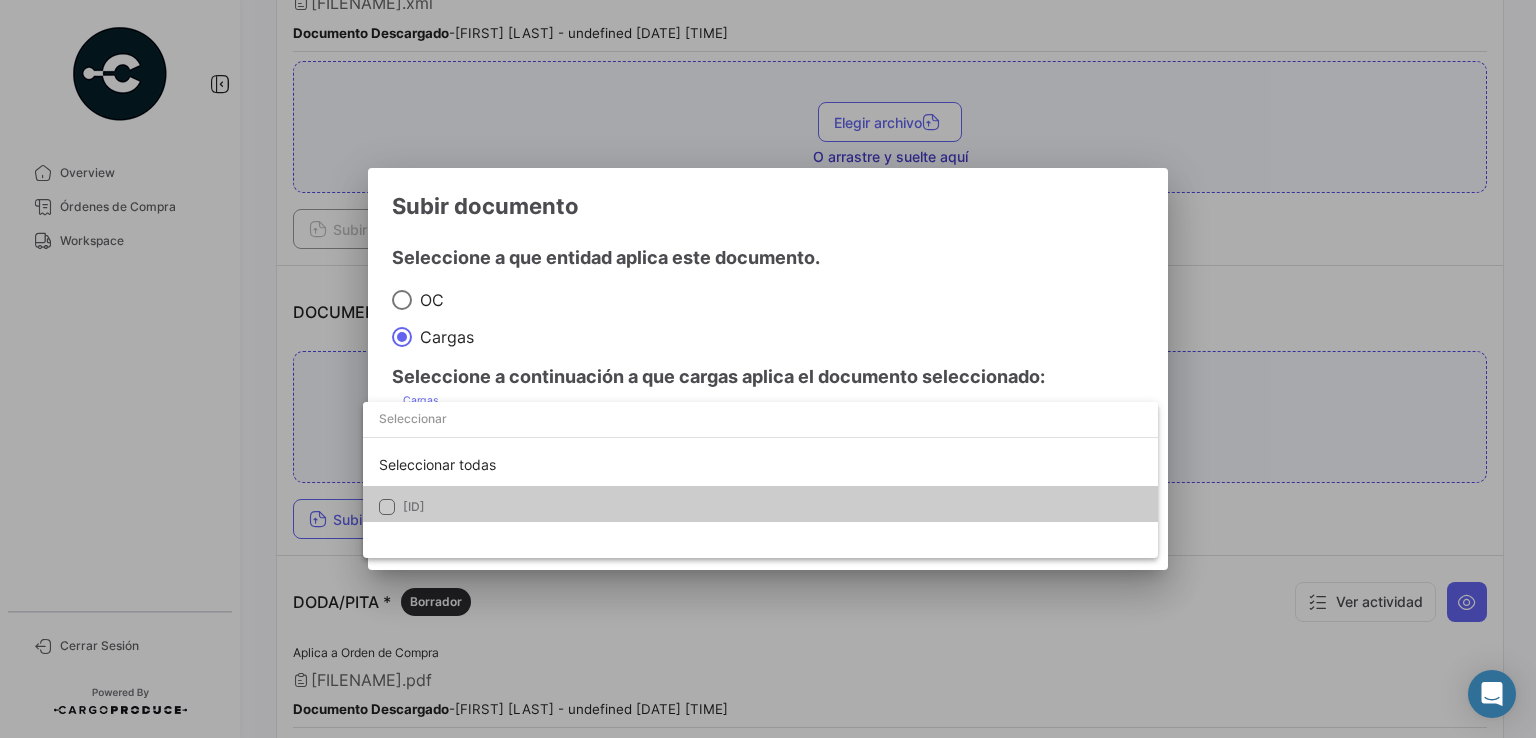 click on "[ID]" at bounding box center [760, 507] 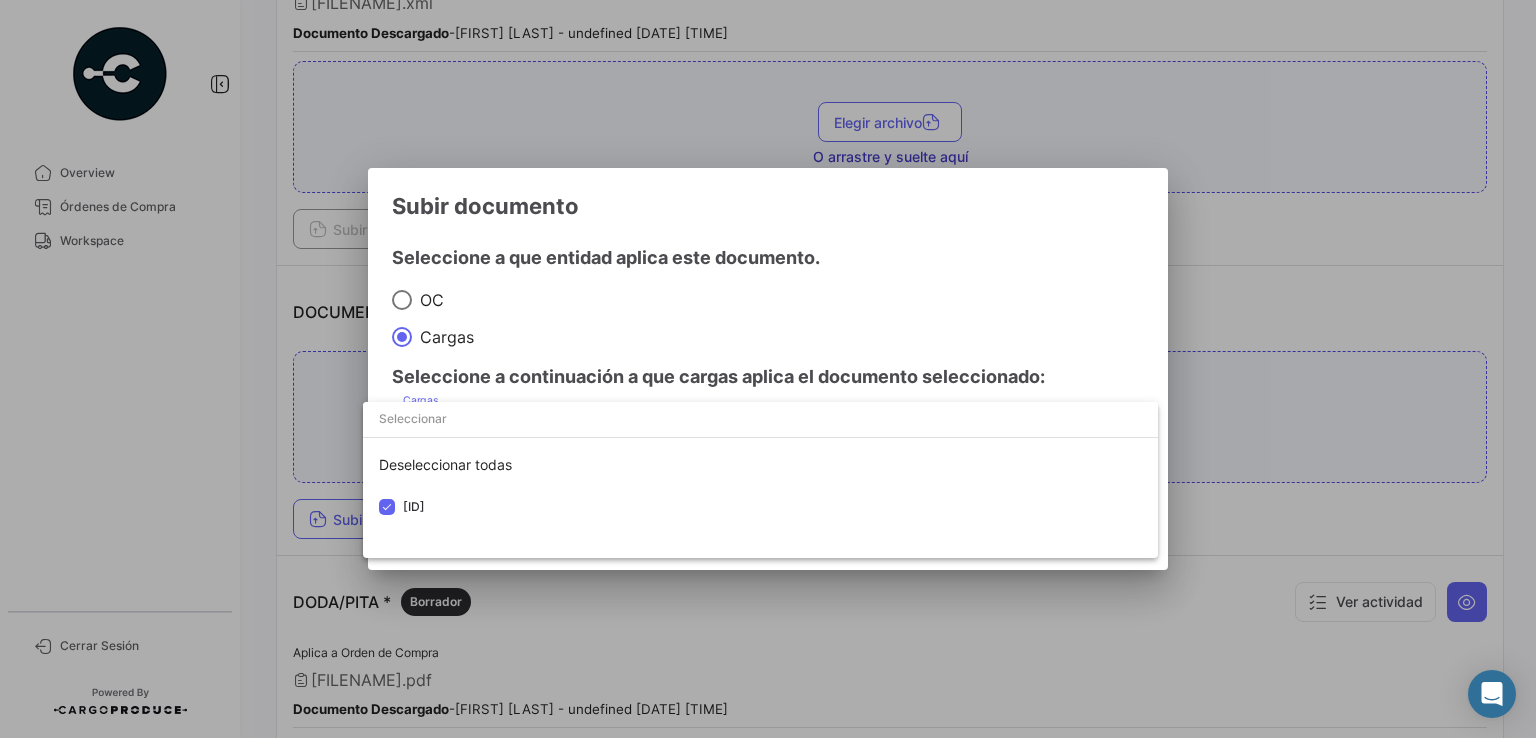 click at bounding box center (768, 369) 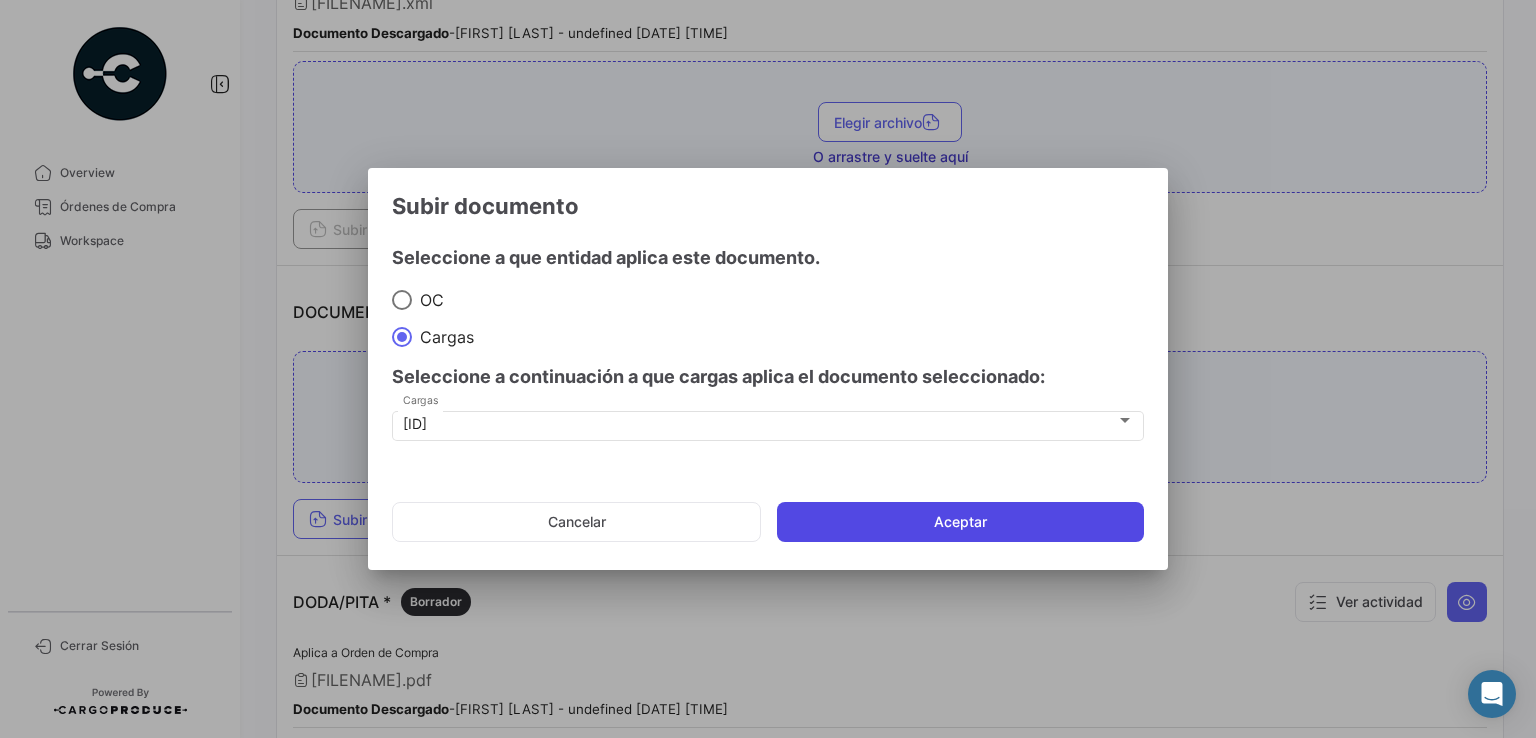 click on "Aceptar" 